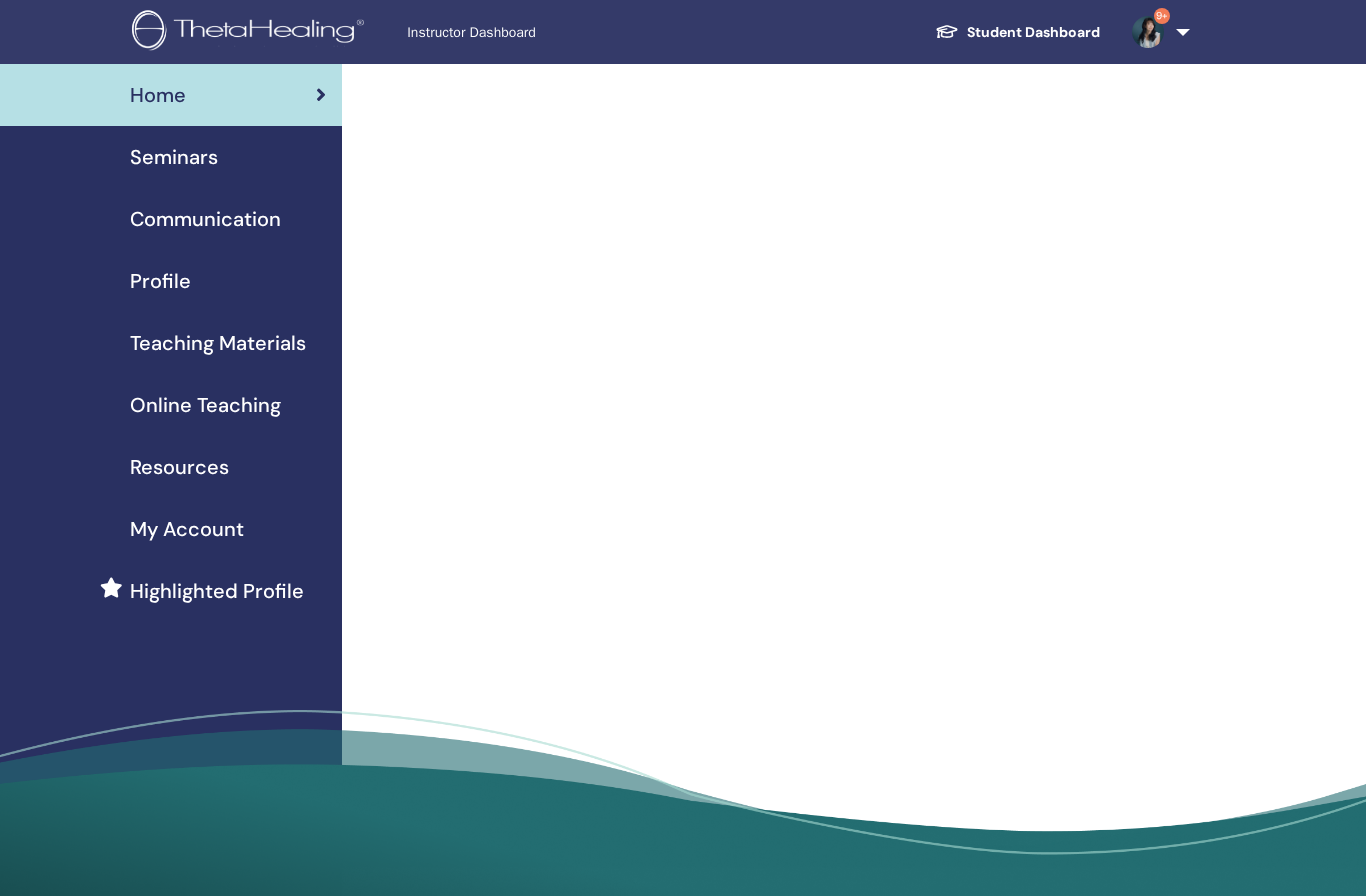 scroll, scrollTop: 0, scrollLeft: 0, axis: both 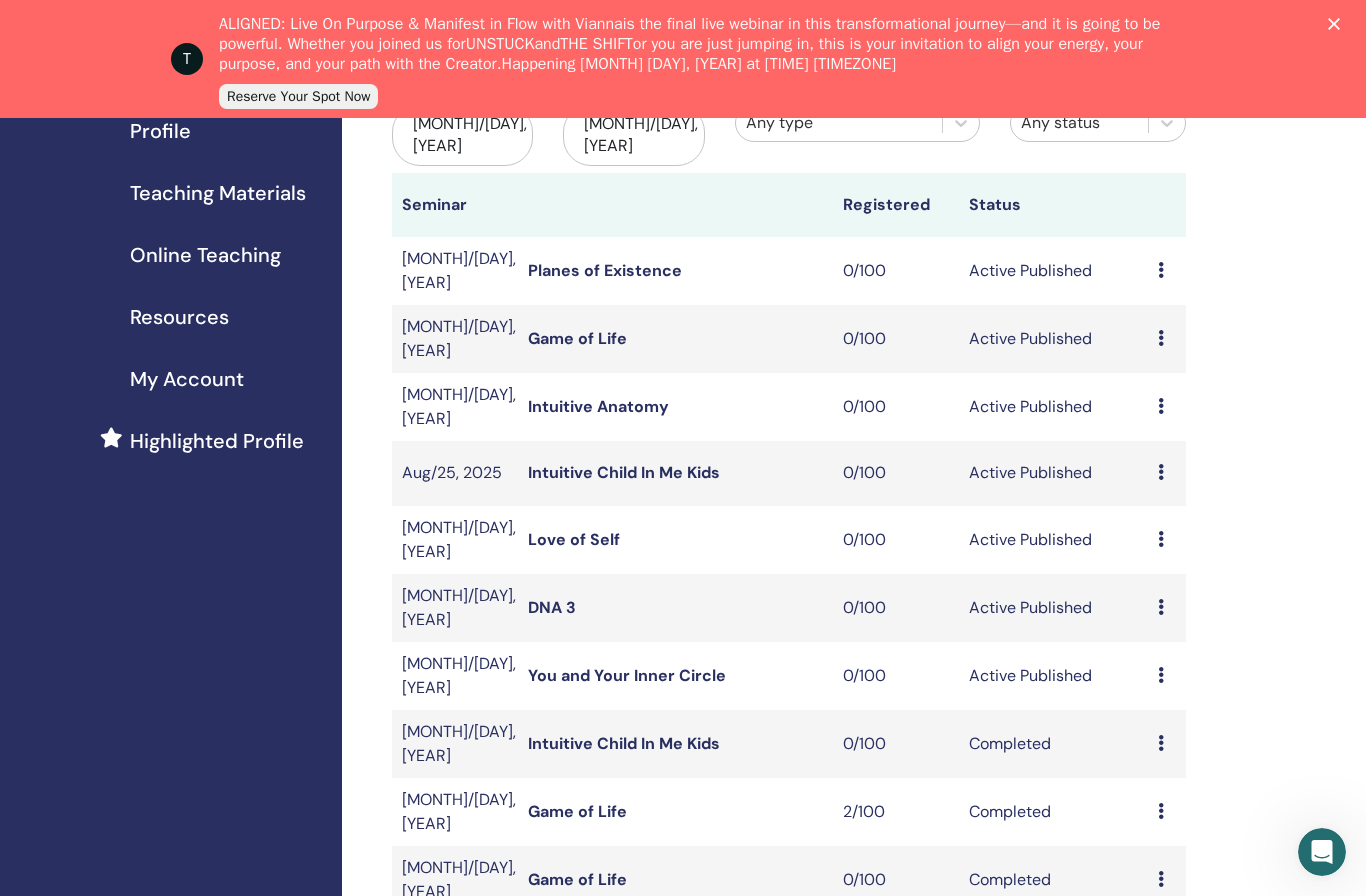 click on "T ALIGNED:    Live On Purpose & Manifest in Flow with Vianna  is the final live webinar in this transformational journey—and it is going to be powerful. Whether you joined us for  UNSTUCK  and  THE SHIFT  or you are just jumping in, this is your invitation to align your energy, your purpose, and your path with the Creator.  Happening August 7, 2025 at 11:00 AM MST Reserve Your Spot Now" at bounding box center [683, 59] 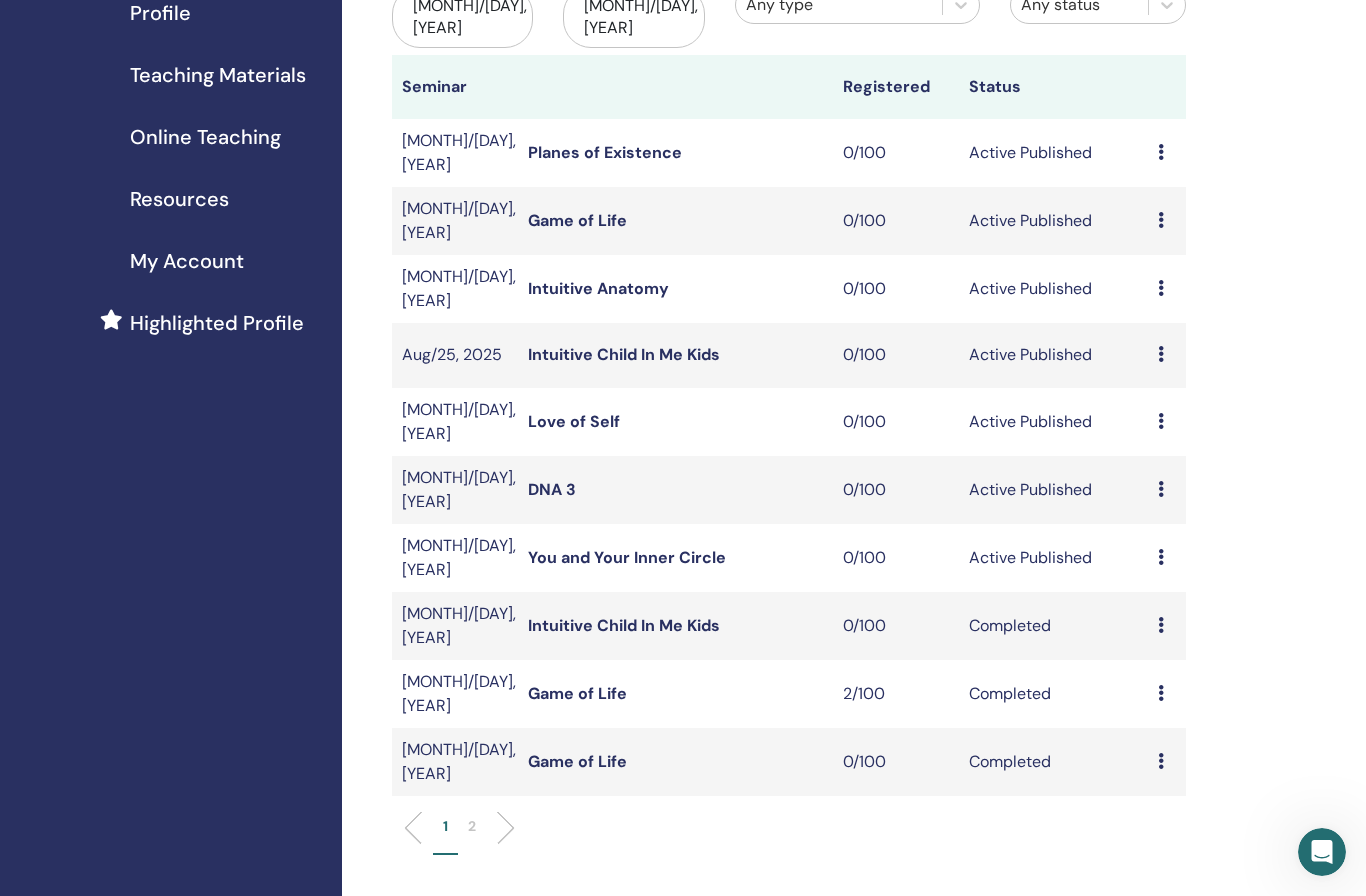 click on "Preview Edit Attendees Cancel" at bounding box center (1167, 558) 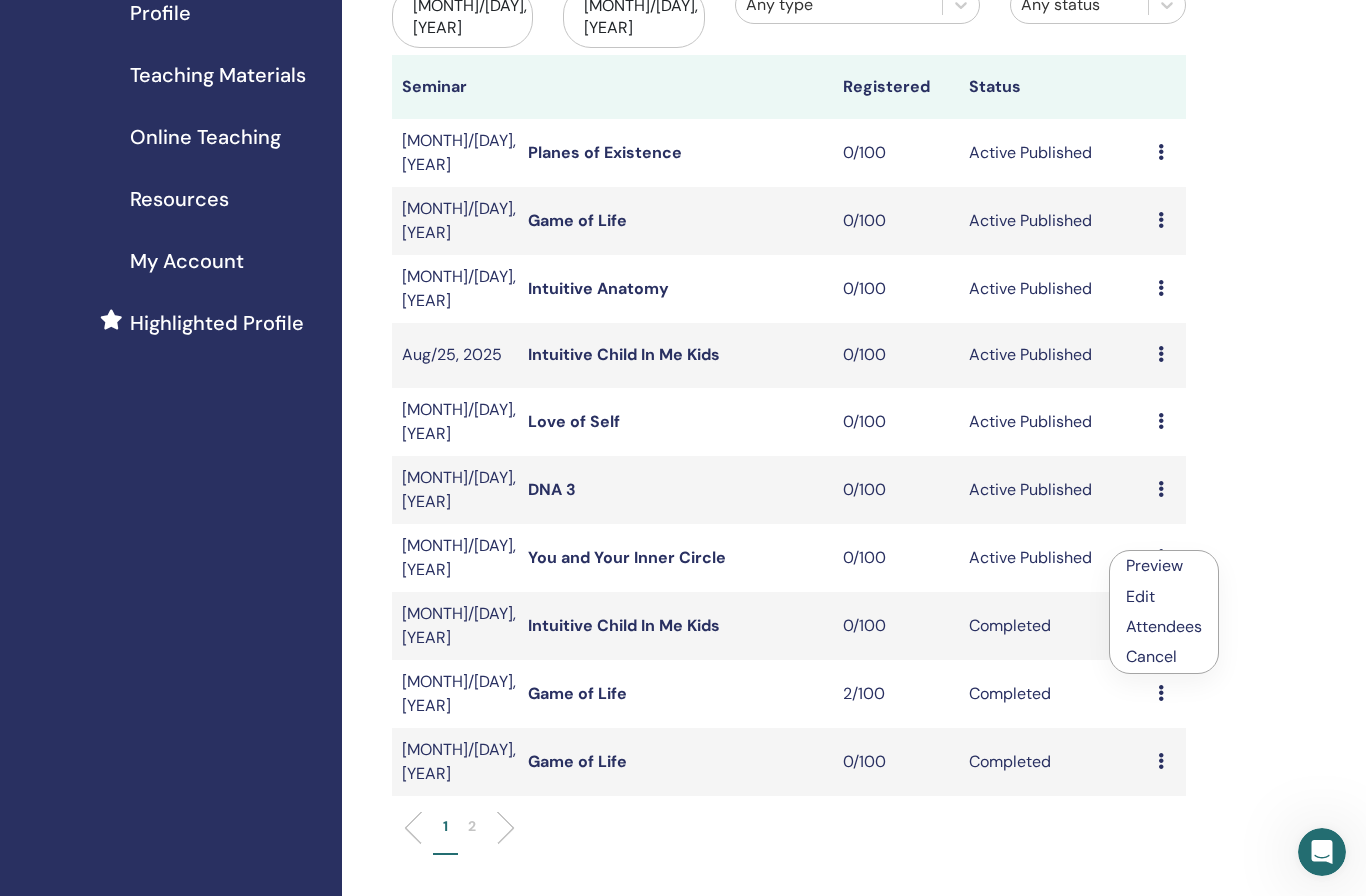 click on "Cancel" at bounding box center [1164, 657] 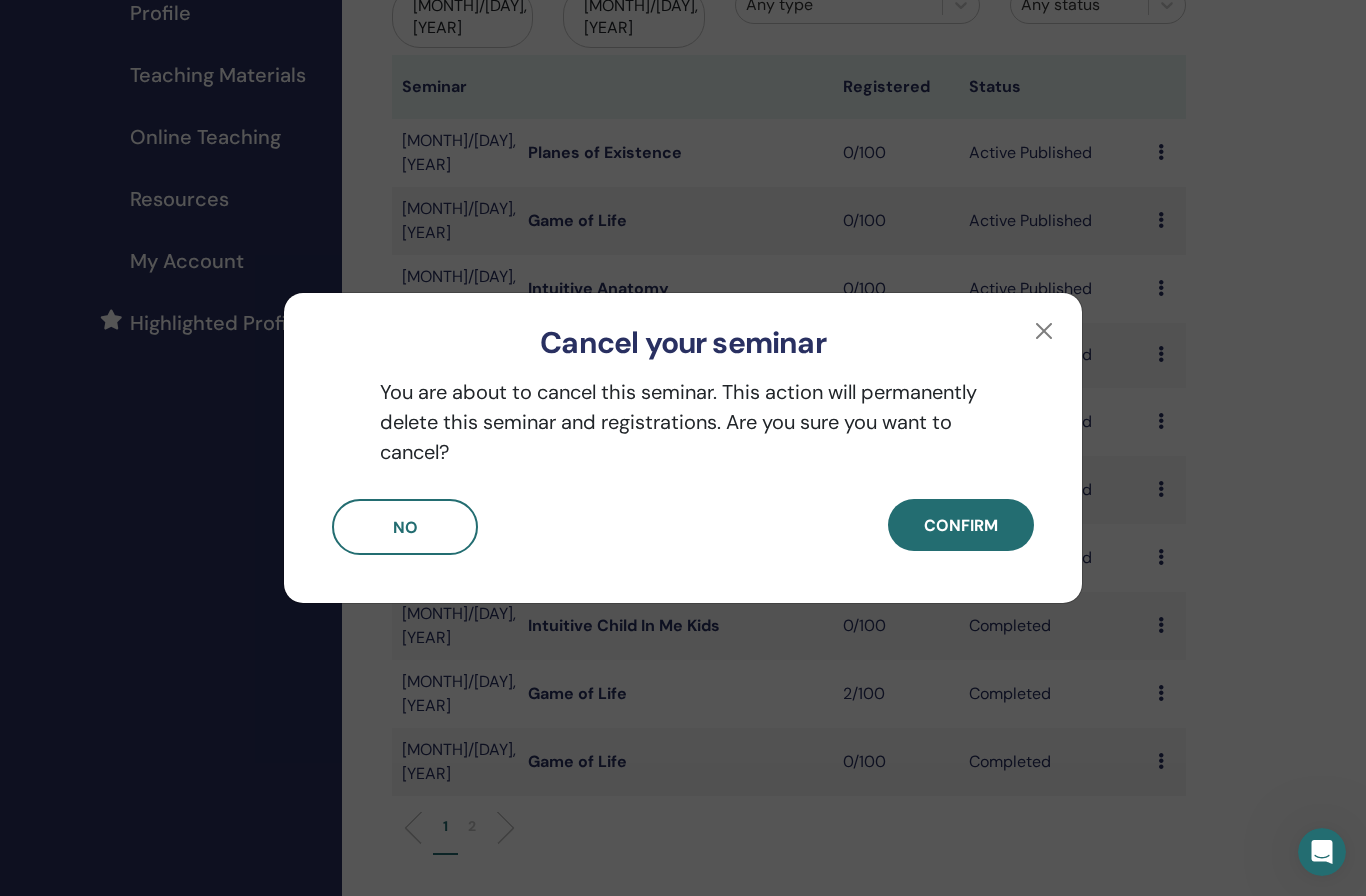 click on "Confirm" at bounding box center (961, 525) 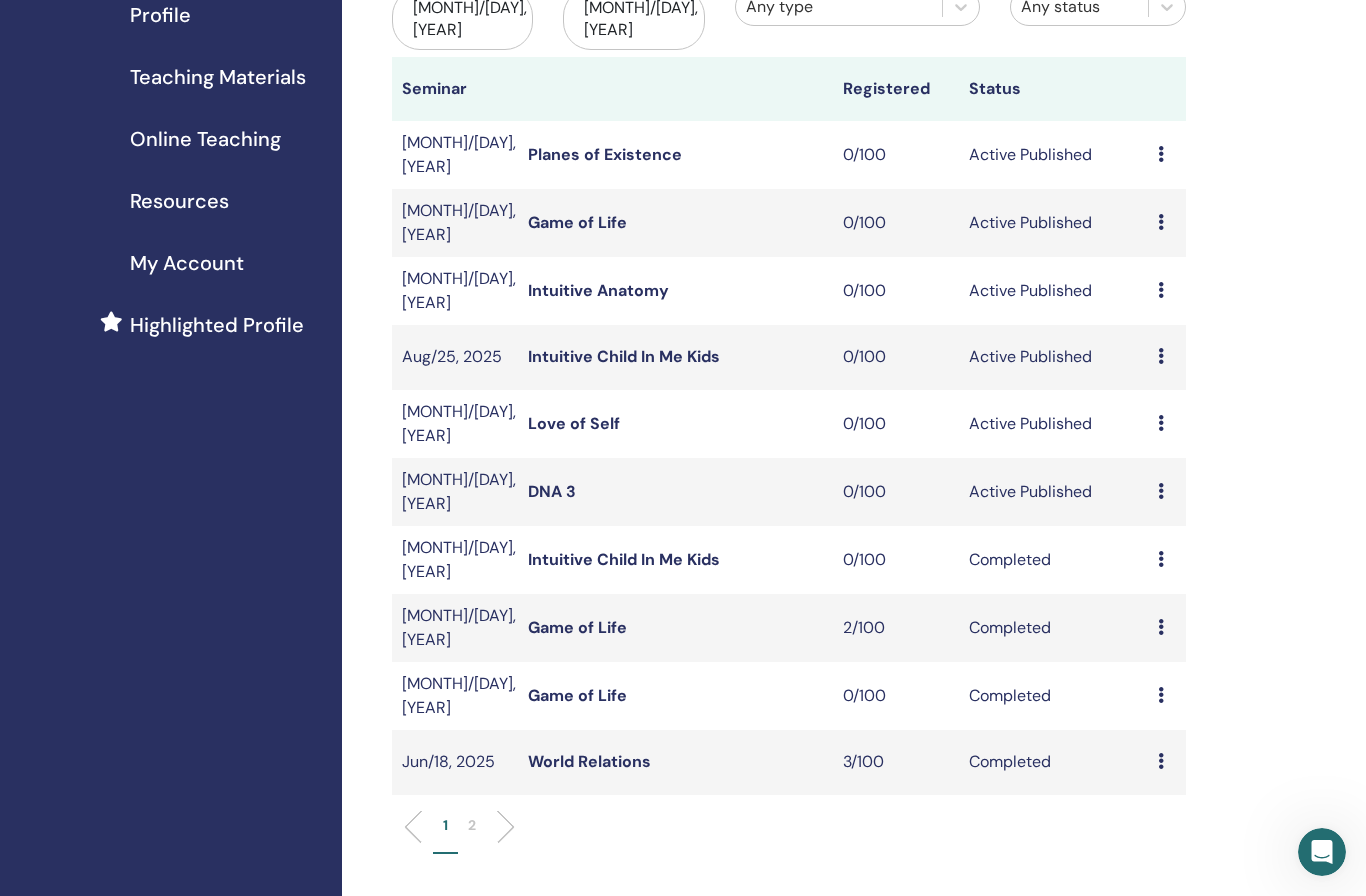 scroll, scrollTop: 265, scrollLeft: 0, axis: vertical 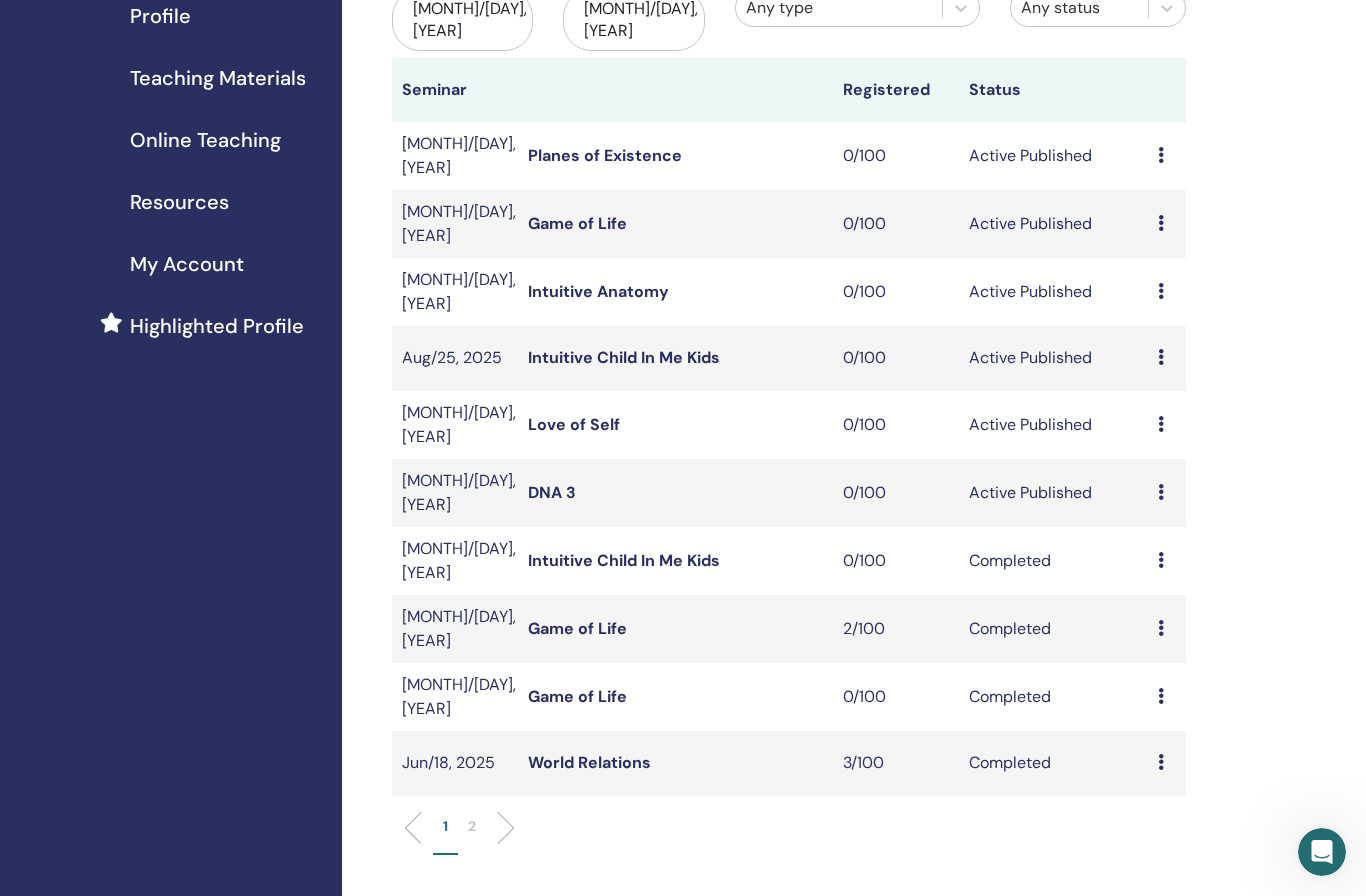 click on "Love of Self" at bounding box center (574, 424) 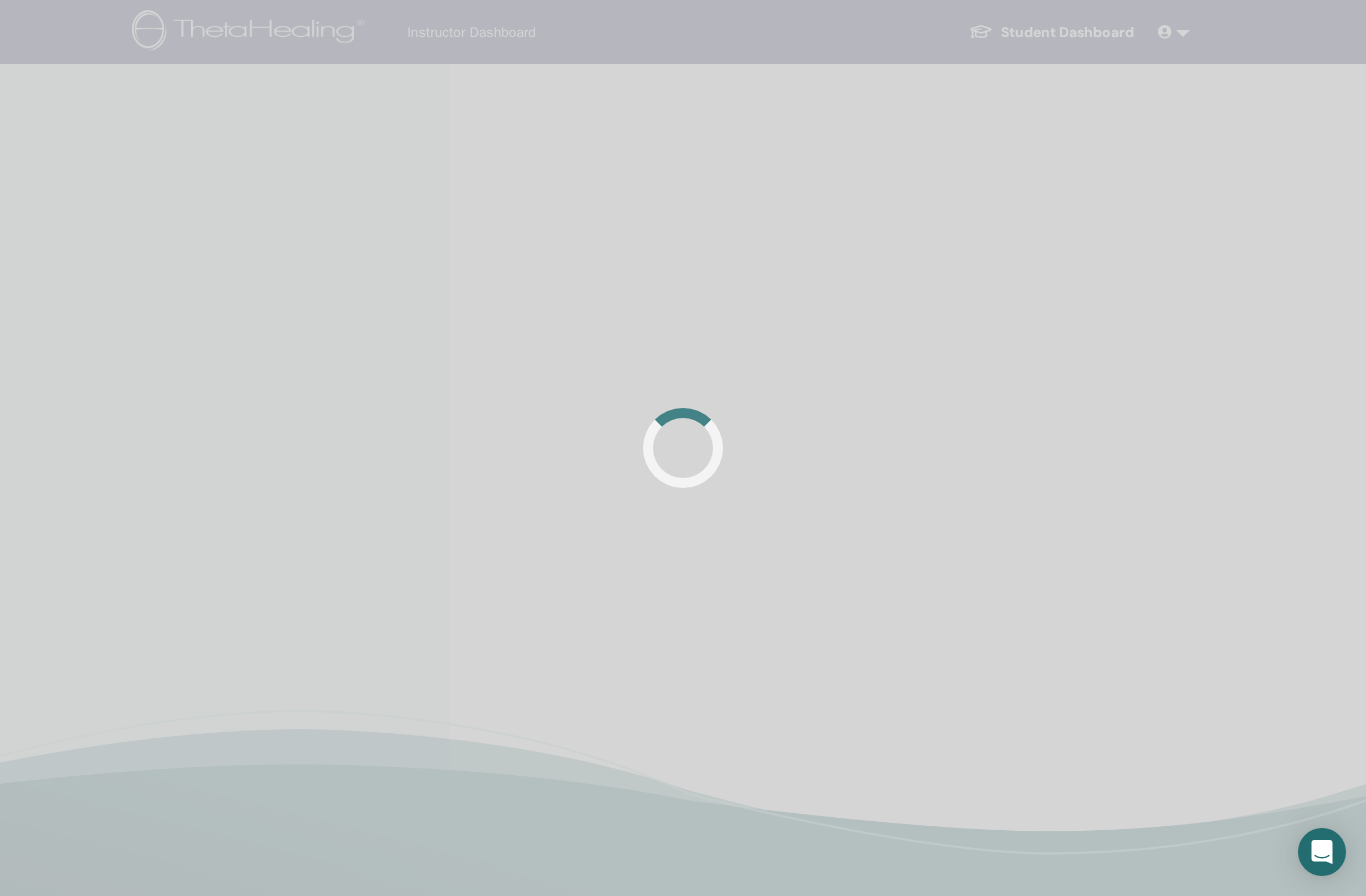 scroll, scrollTop: 0, scrollLeft: 0, axis: both 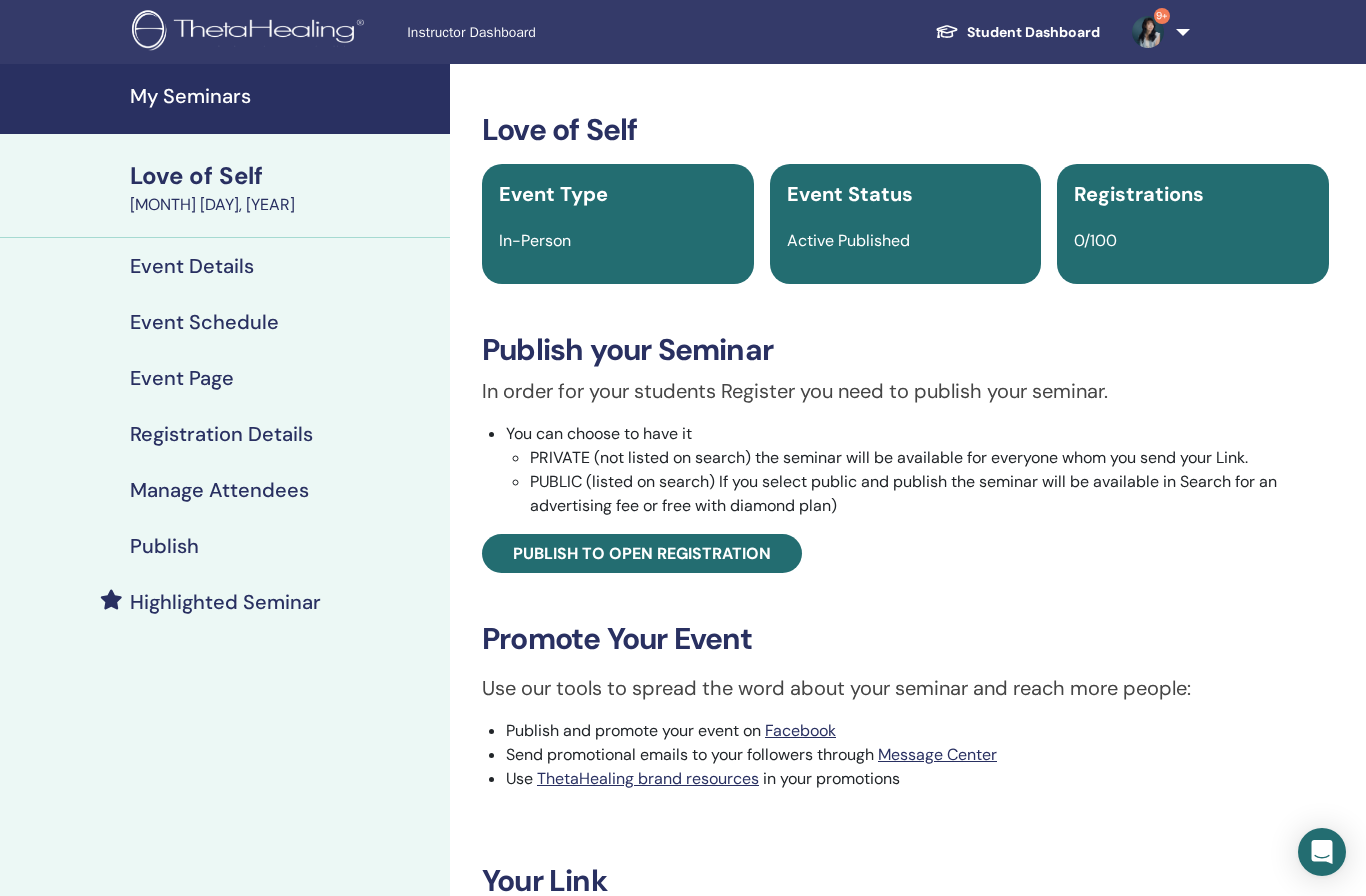 click on "Event Schedule" at bounding box center (204, 322) 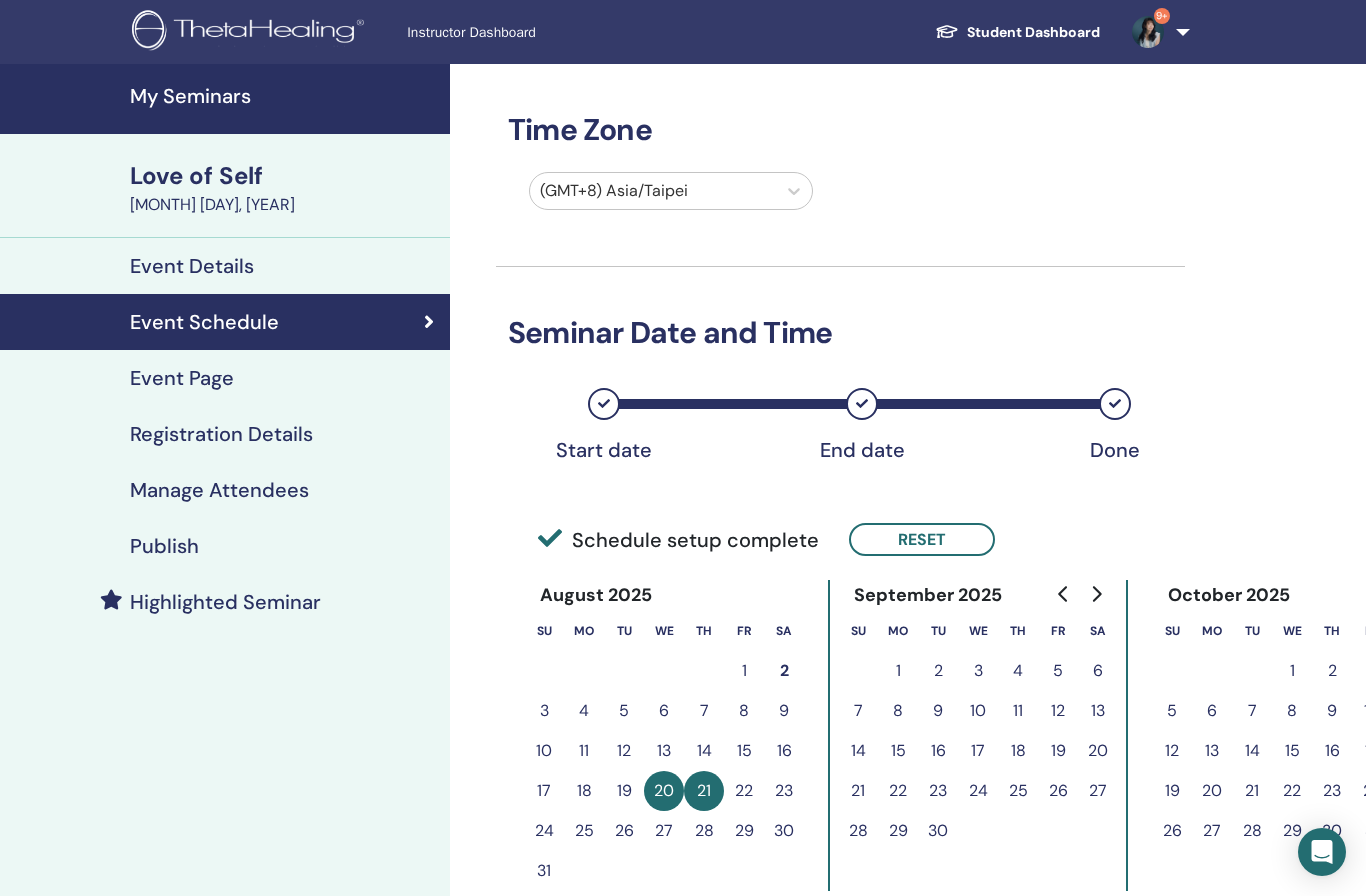 click on "Reset" at bounding box center [922, 539] 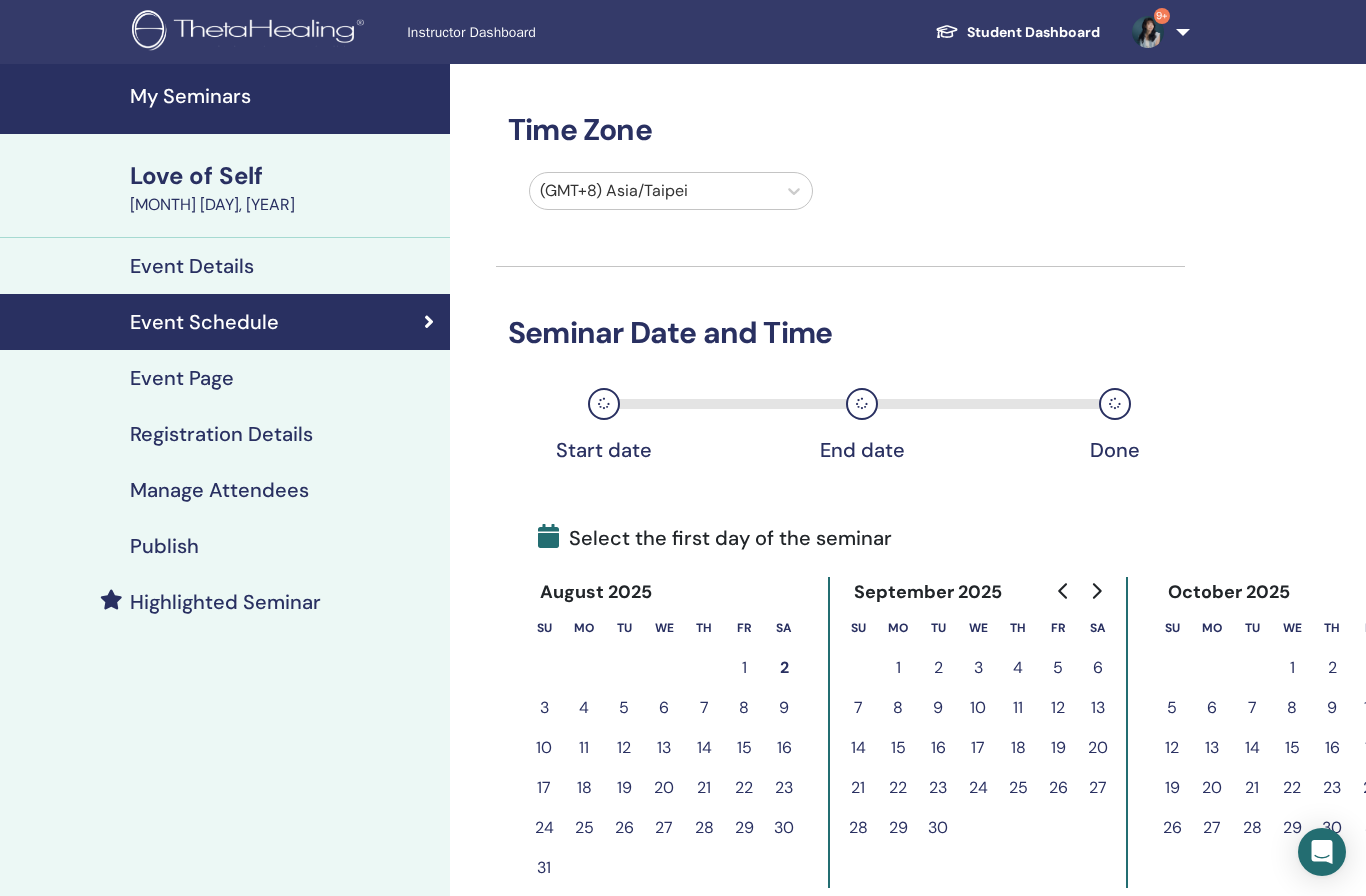 click on "17" at bounding box center (544, 788) 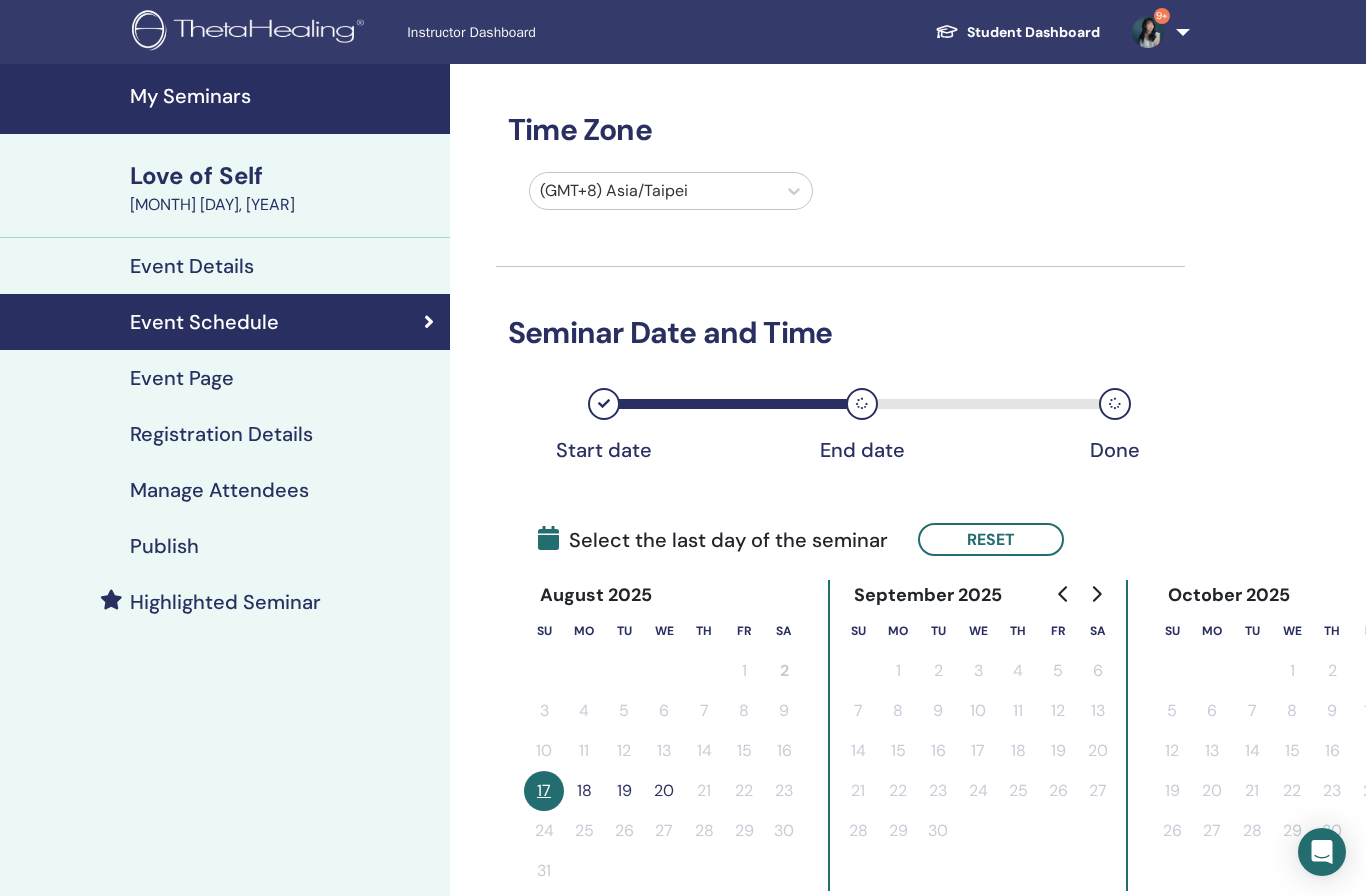 click on "18" at bounding box center (584, 791) 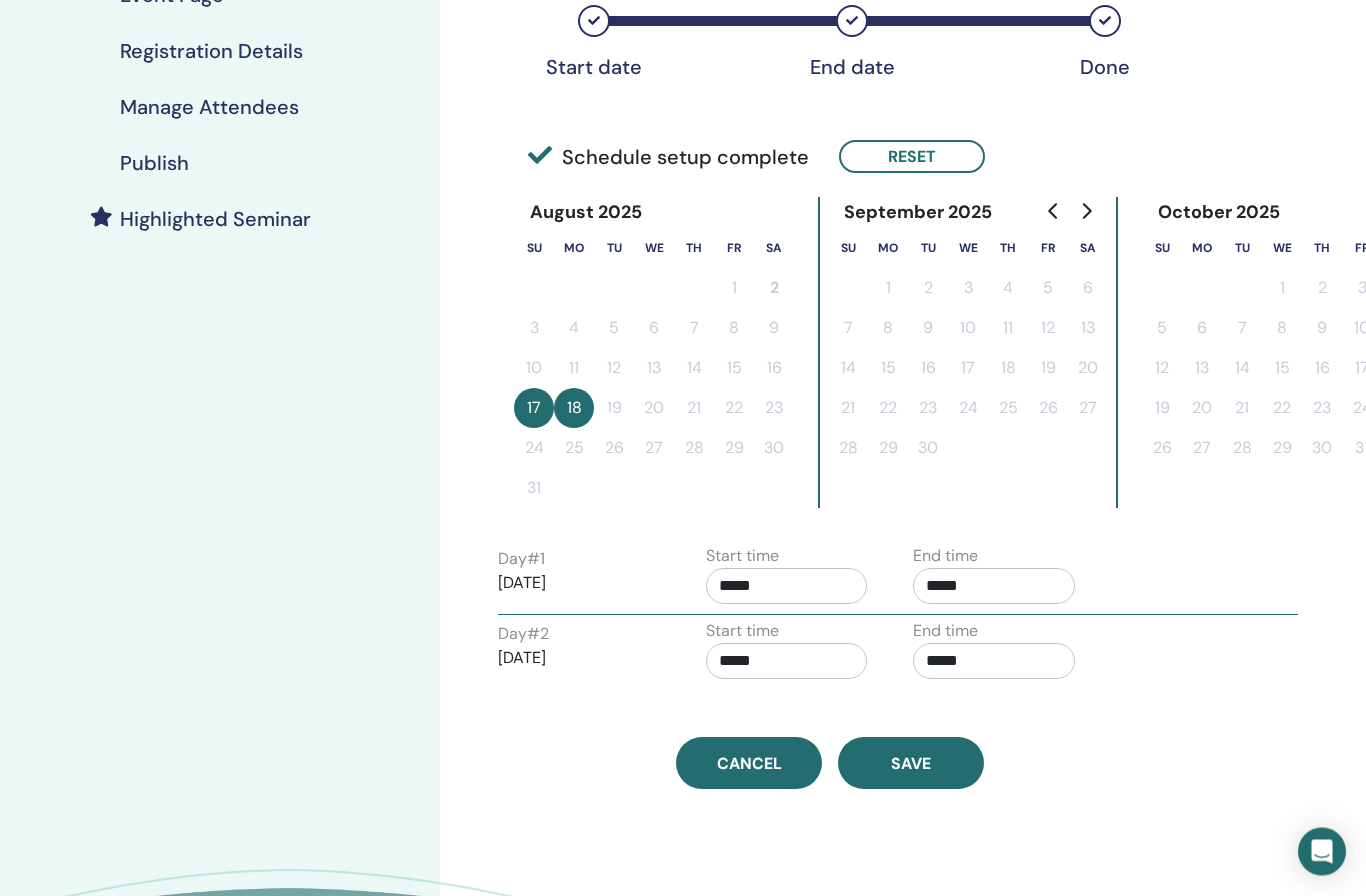 scroll, scrollTop: 384, scrollLeft: 9, axis: both 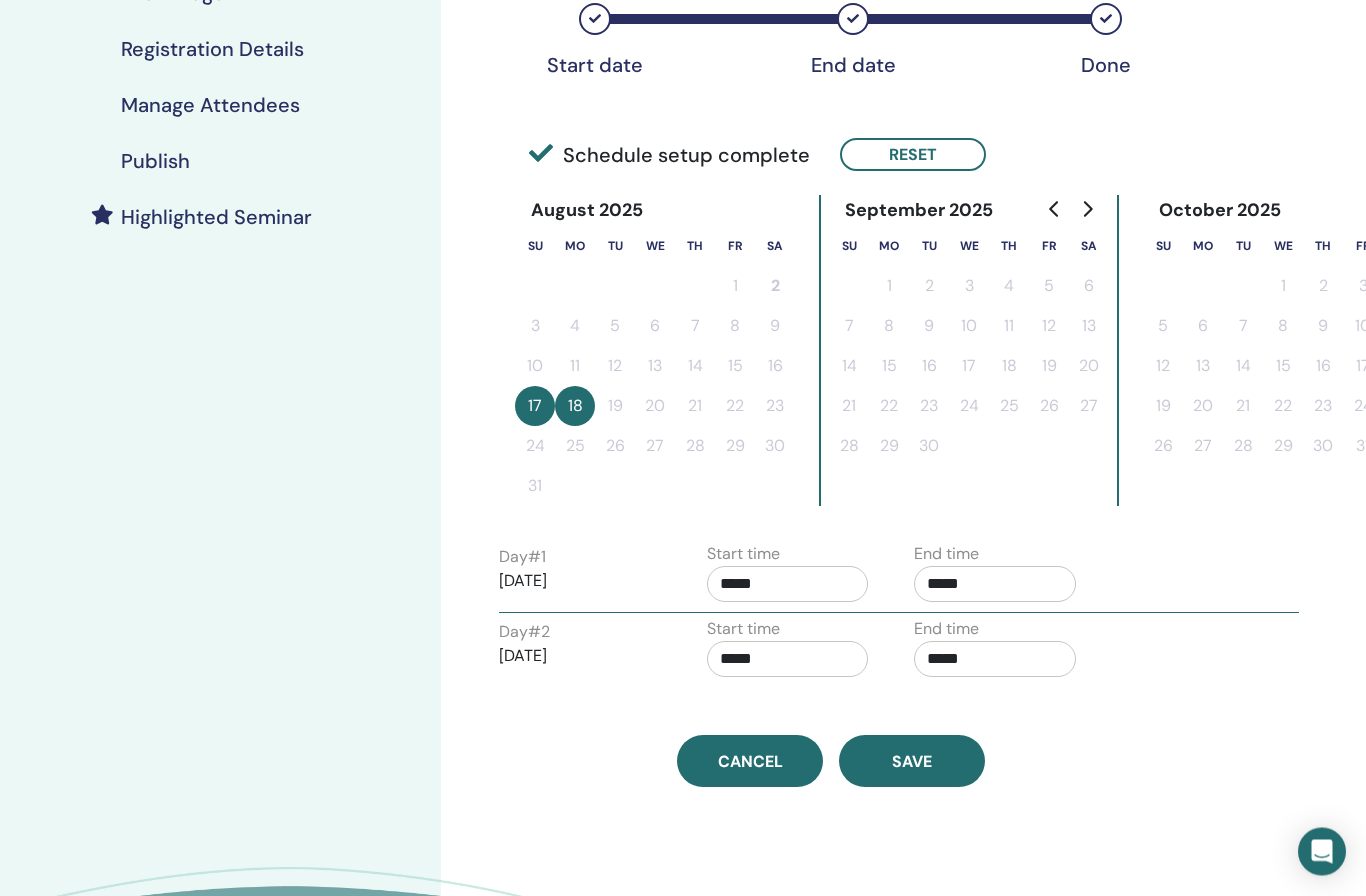 click on "*****" at bounding box center (788, 585) 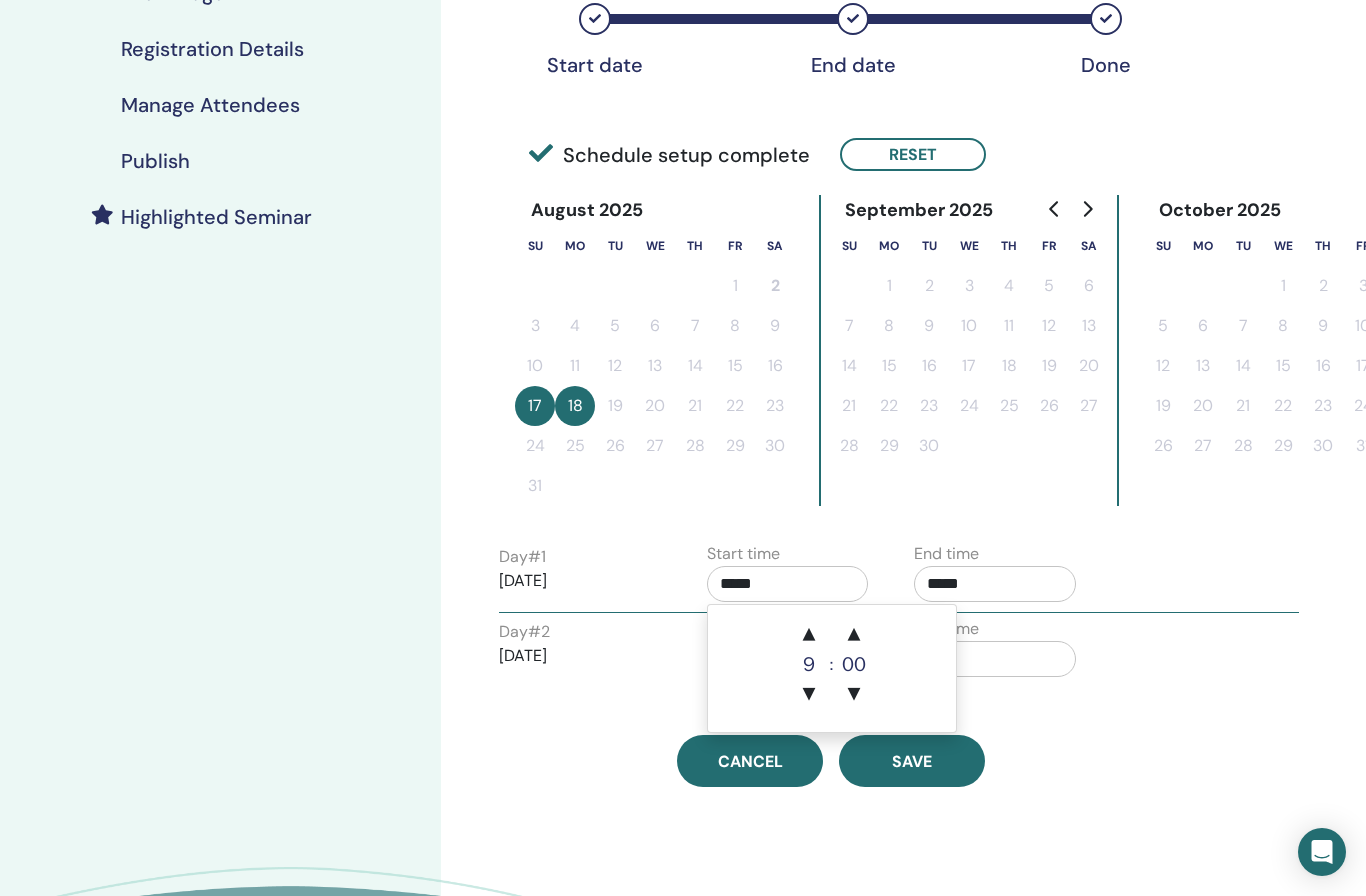 scroll, scrollTop: 384, scrollLeft: 9, axis: both 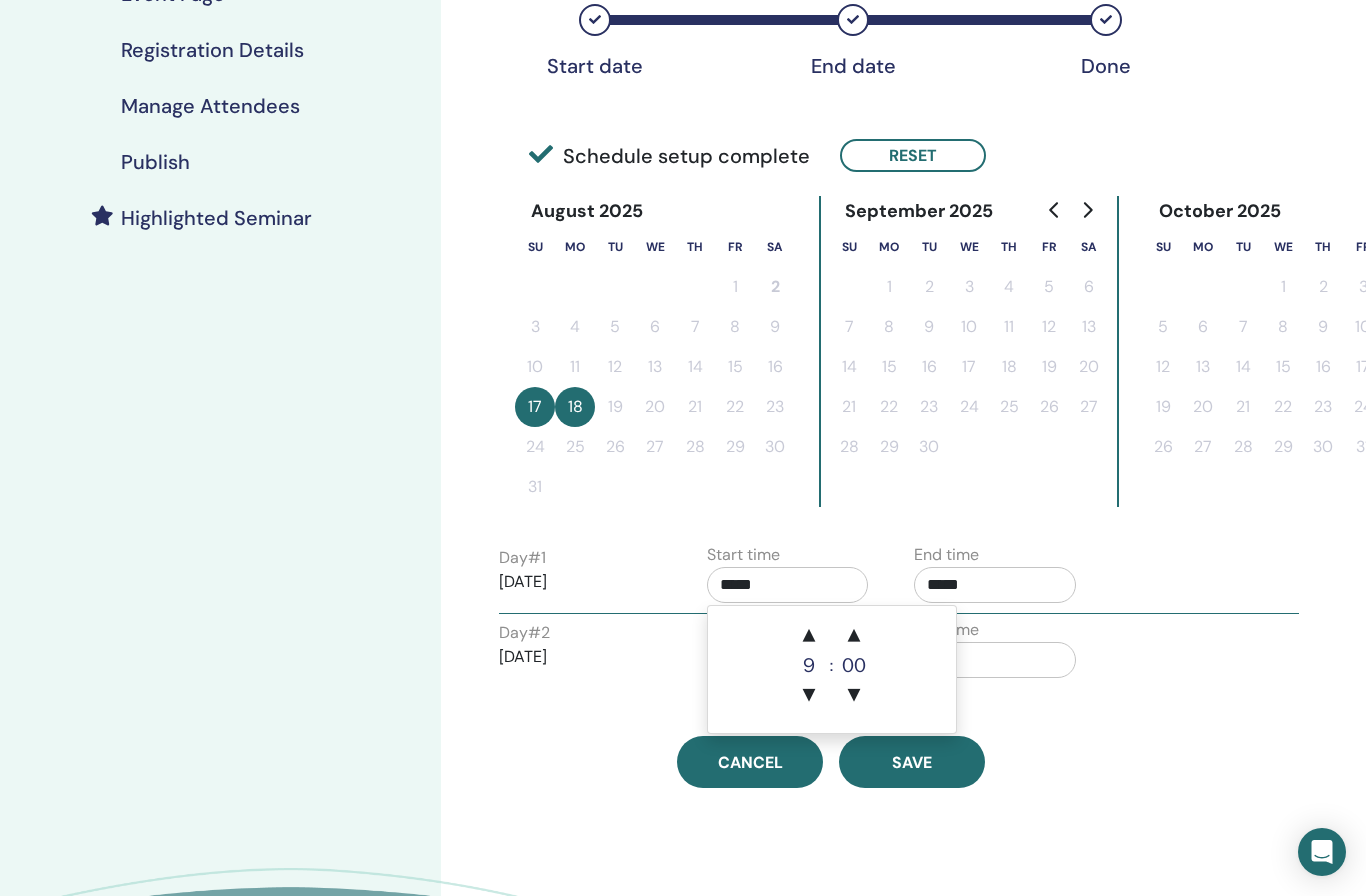 click on "▲" at bounding box center (809, 636) 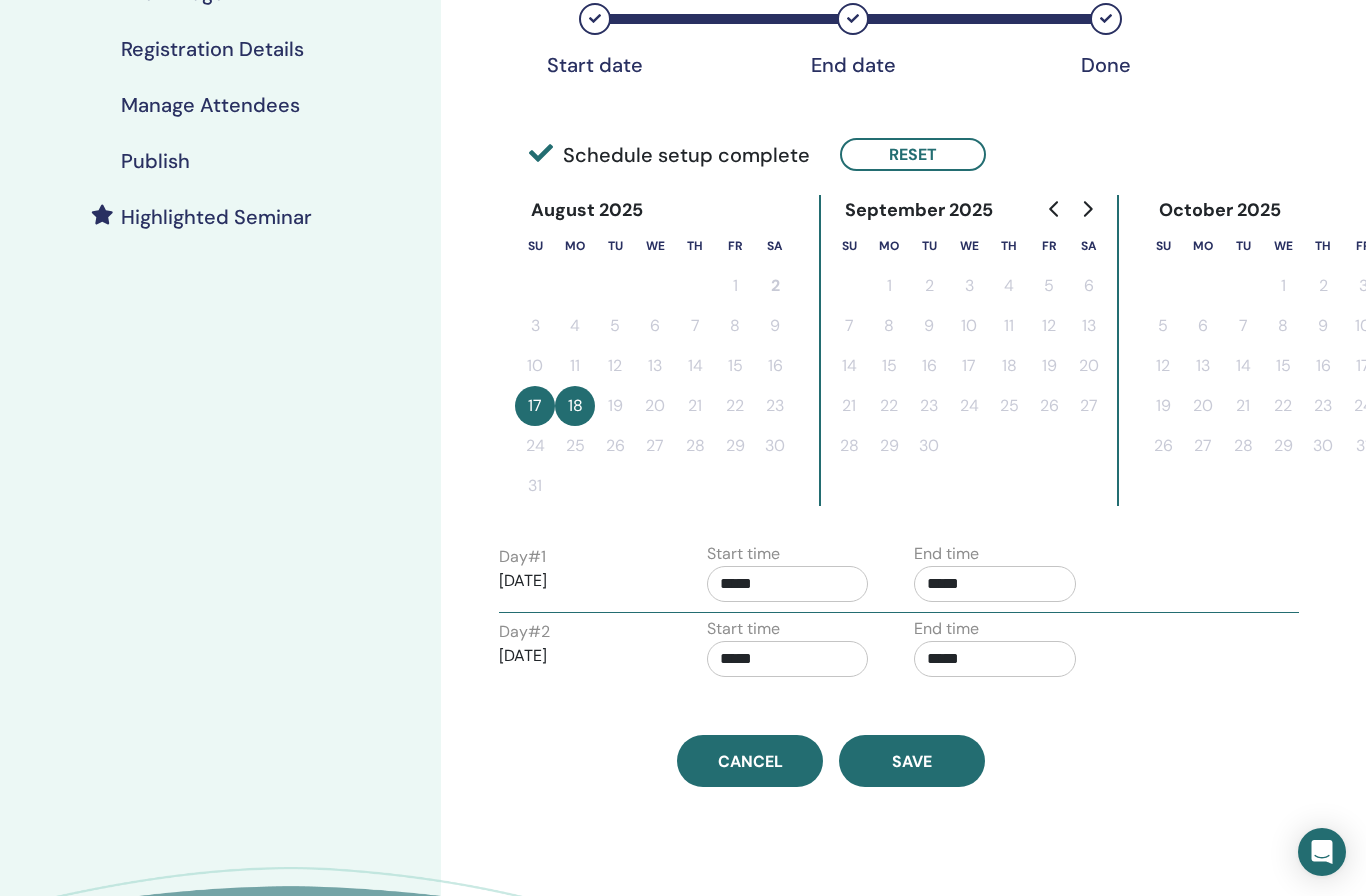 click on "*****" at bounding box center [995, 584] 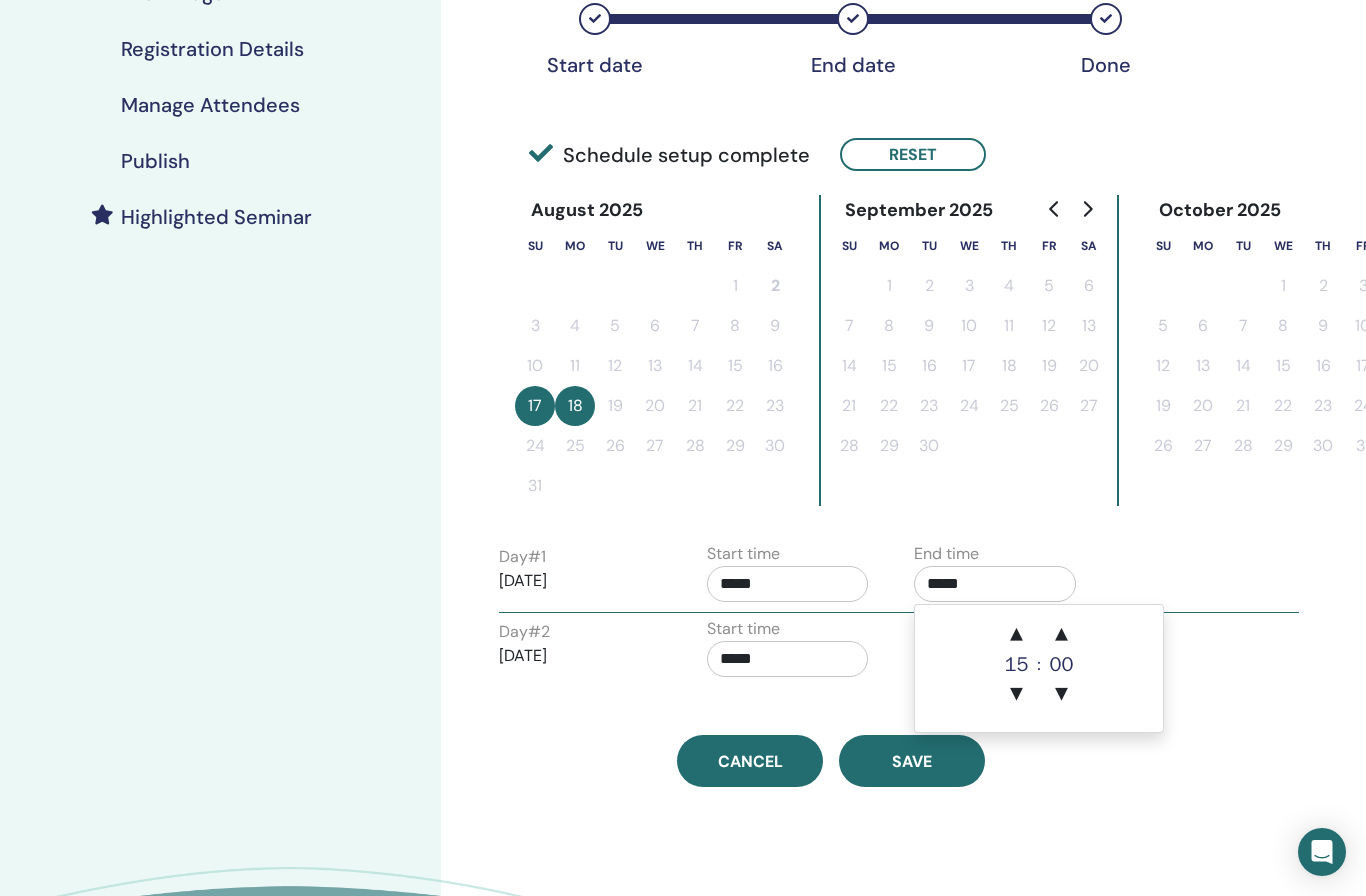scroll, scrollTop: 384, scrollLeft: 9, axis: both 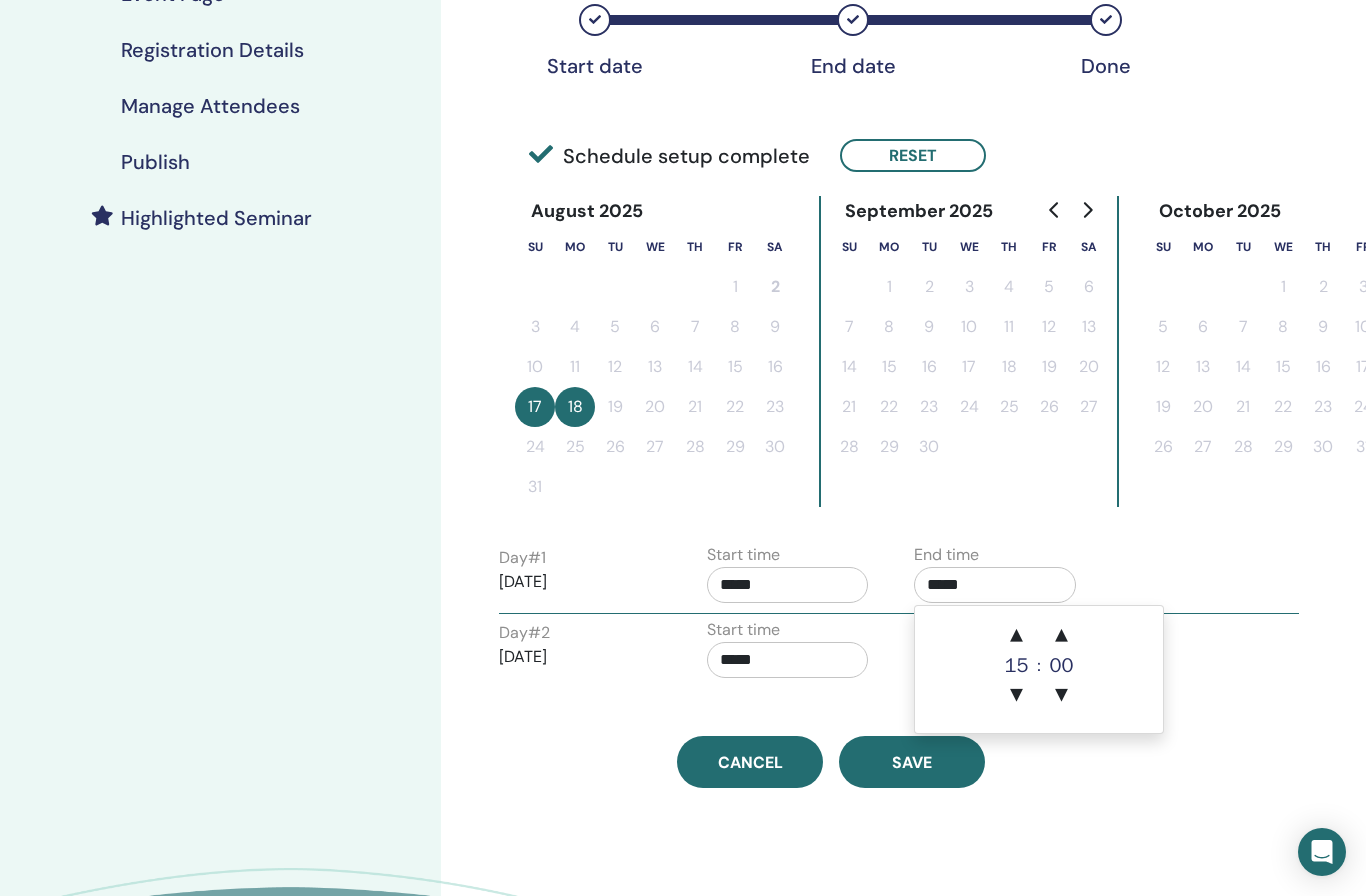 click on "▲" at bounding box center [1017, 636] 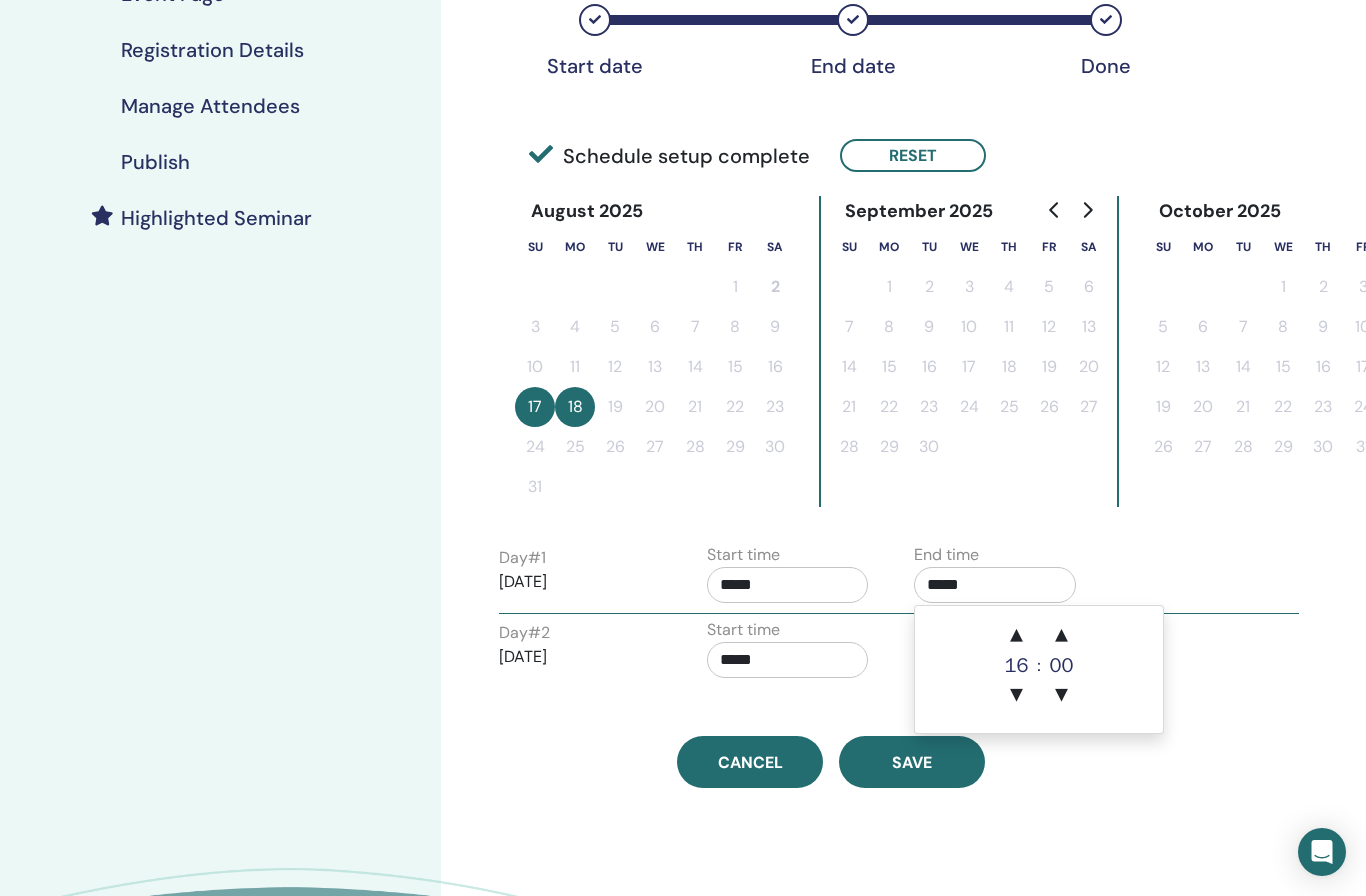 click on "Time Zone (GMT+8) Asia/Taipei Seminar Date and Time Start date End date Done Schedule setup complete Reset August 2025 Su Mo Tu We Th Fr Sa 1 2 3 4 5 6 7 8 9 10 11 12 13 14 15 16 17 18 19 20 21 22 23 24 25 26 27 28 29 30 31 September 2025 Su Mo Tu We Th Fr Sa 1 2 3 4 5 6 7 8 9 10 11 12 13 14 15 16 17 18 19 20 21 22 23 24 25 26 27 28 29 30 October 2025 Su Mo Tu We Th Fr Sa 1 2 3 4 5 6 7 8 9 10 11 12 13 14 15 16 17 18 19 20 21 22 23 24 25 26 27 28 29 30 31 Day  # 1 2025/08/17 Start time ***** End time ***** Day  # 2 2025/08/18 Start time ***** End time ***** Cancel Save" at bounding box center (896, 374) 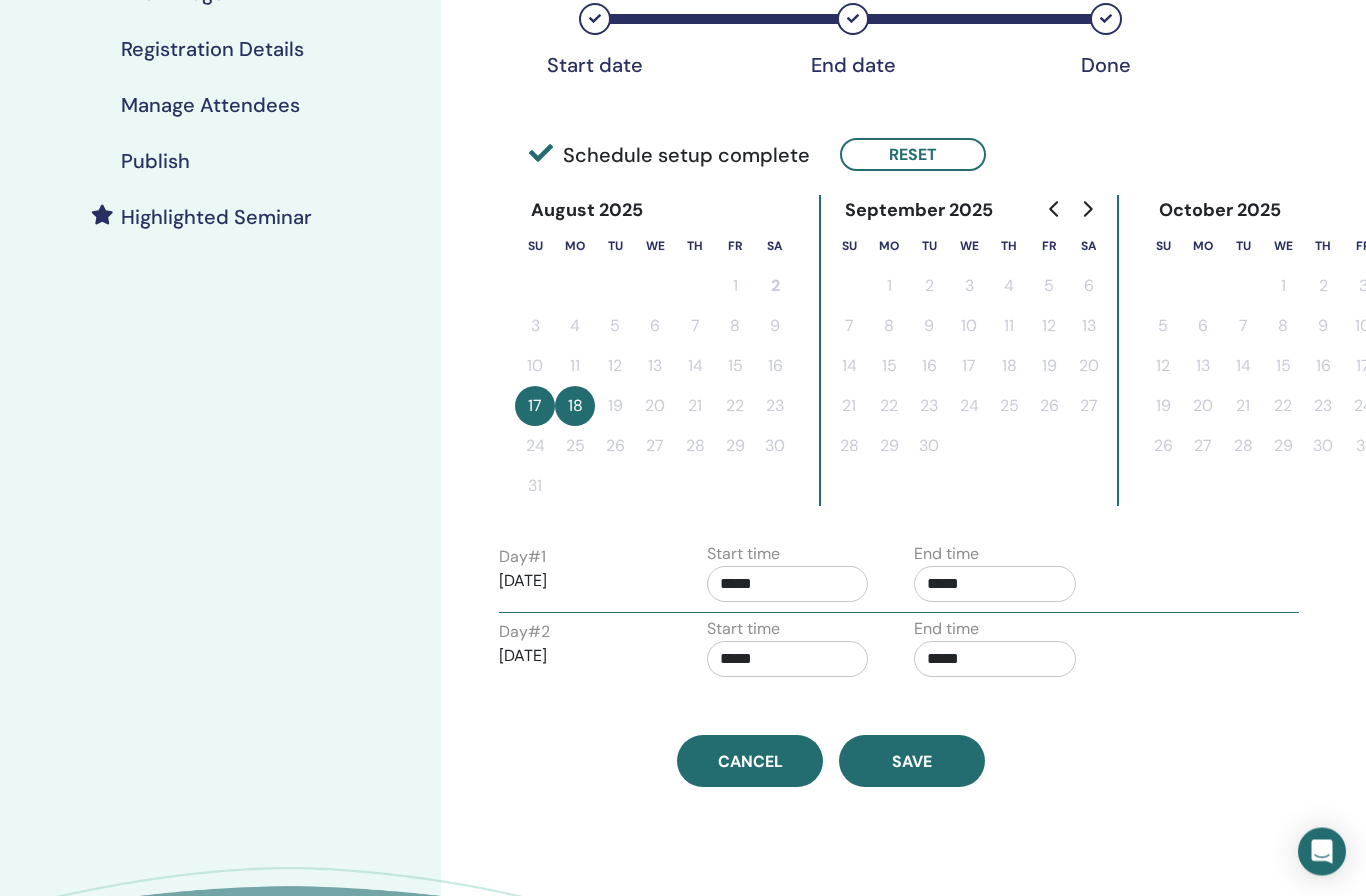 click on "*****" at bounding box center (788, 660) 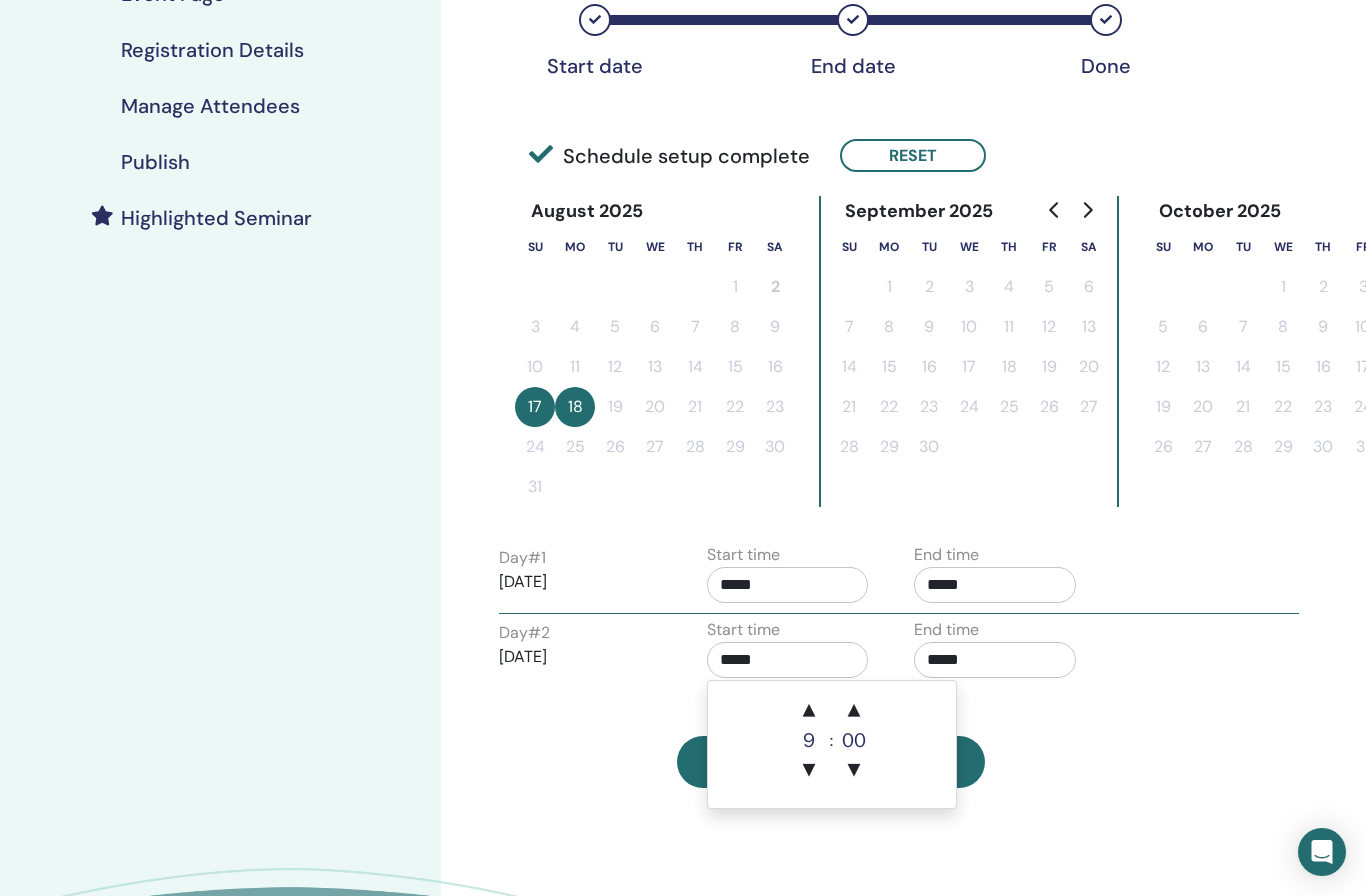 click on "▲" at bounding box center [809, 711] 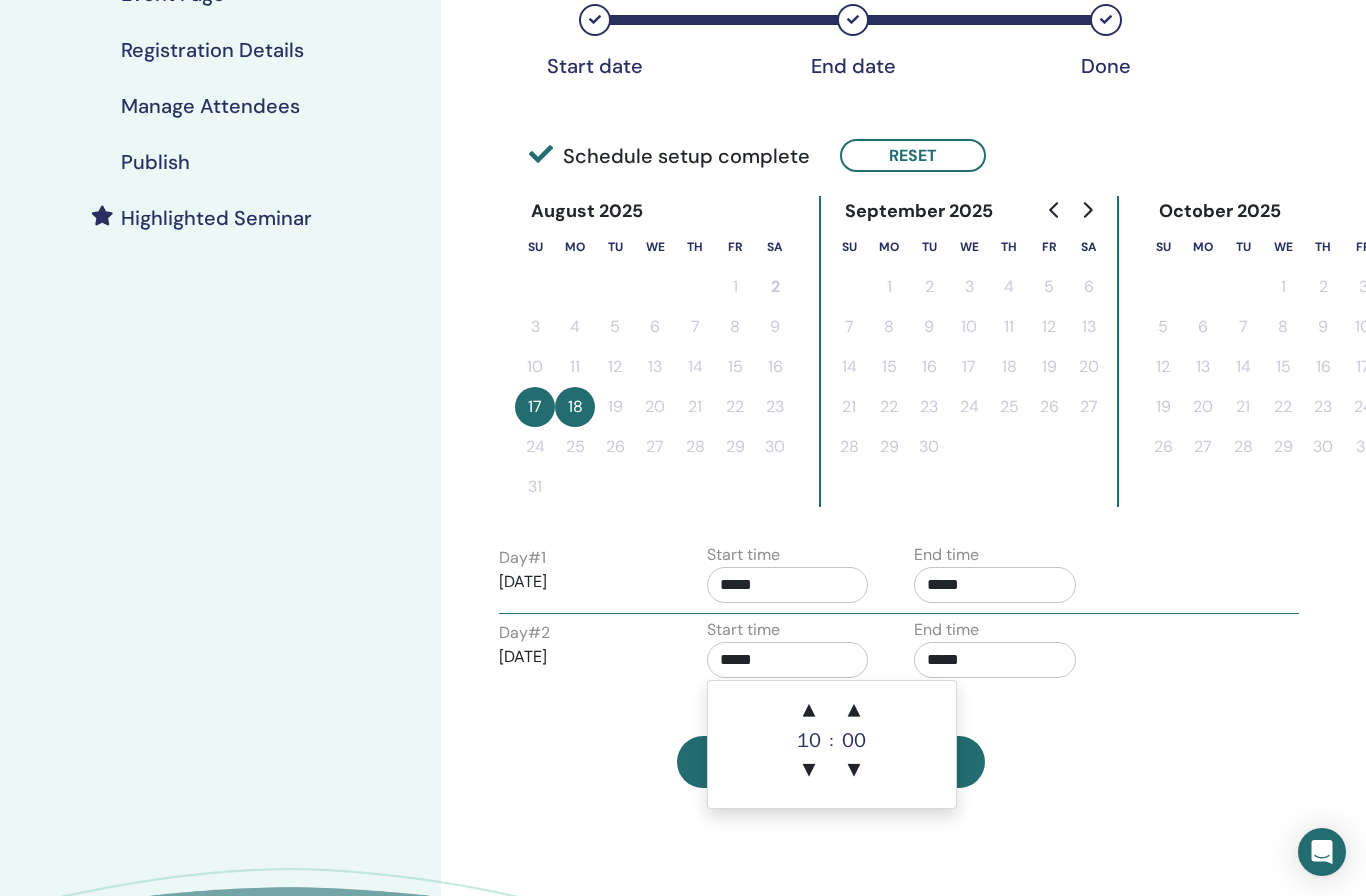 click on "*****" at bounding box center (995, 660) 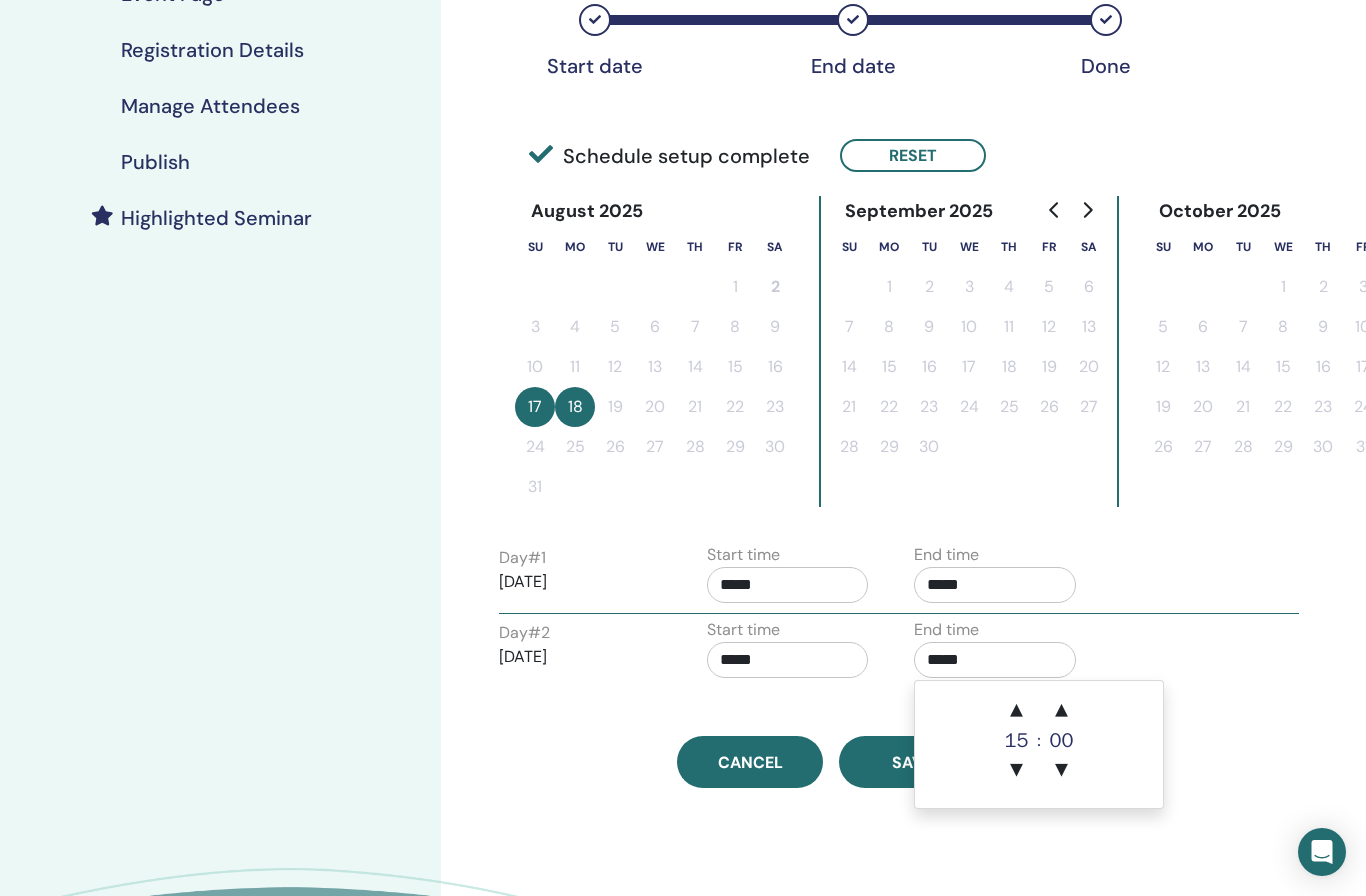 click on "▲" at bounding box center (1017, 711) 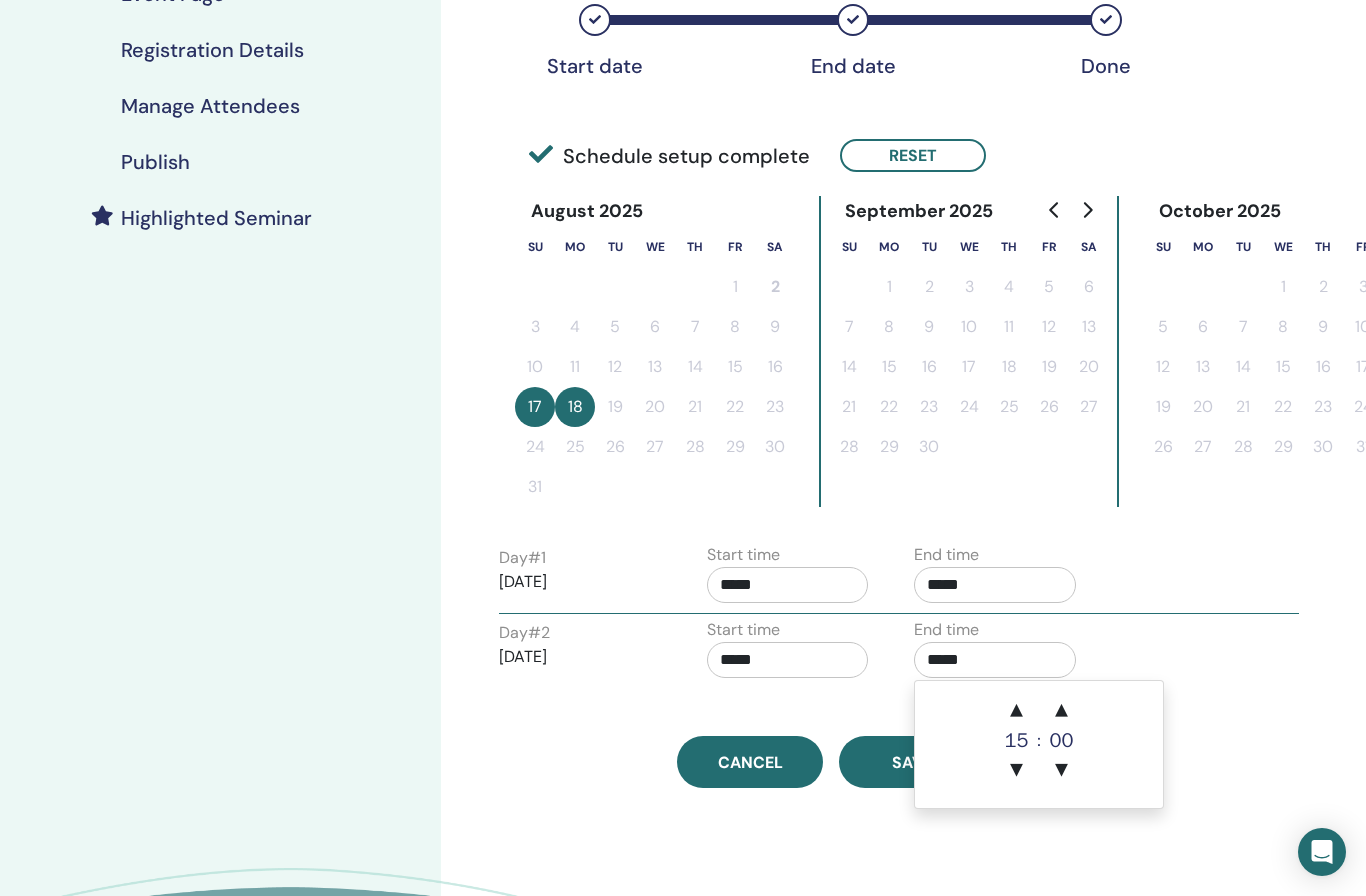 type on "*****" 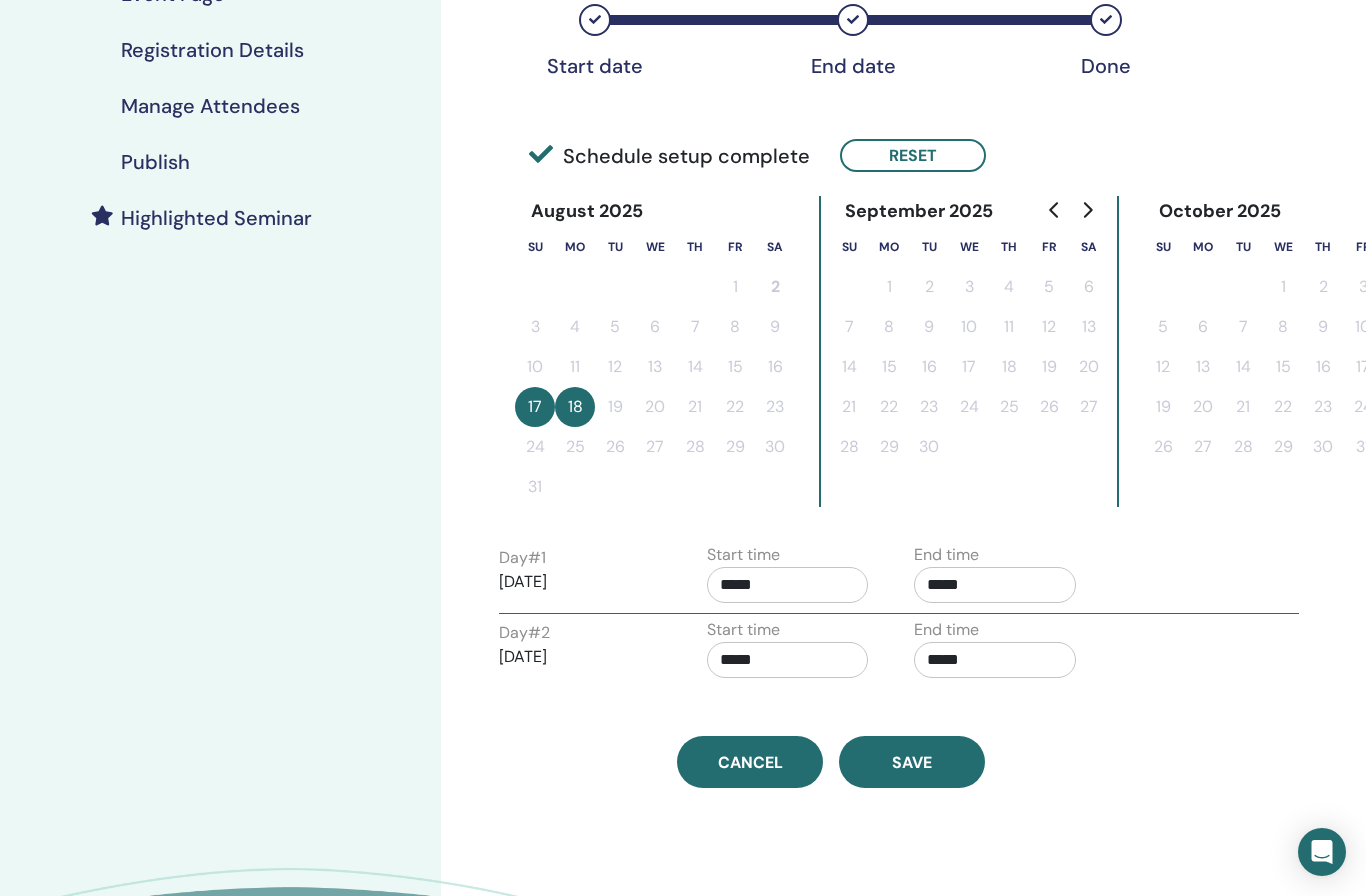 click on "Time Zone (GMT+8) Asia/Taipei Seminar Date and Time Start date End date Done Schedule setup complete Reset August 2025 Su Mo Tu We Th Fr Sa 1 2 3 4 5 6 7 8 9 10 11 12 13 14 15 16 17 18 19 20 21 22 23 24 25 26 27 28 29 30 31 September 2025 Su Mo Tu We Th Fr Sa 1 2 3 4 5 6 7 8 9 10 11 12 13 14 15 16 17 18 19 20 21 22 23 24 25 26 27 28 29 30 October 2025 Su Mo Tu We Th Fr Sa 1 2 3 4 5 6 7 8 9 10 11 12 13 14 15 16 17 18 19 20 21 22 23 24 25 26 27 28 29 30 31 Day  # 1 2025/08/17 Start time ***** End time ***** Day  # 2 2025/08/18 Start time ***** End time ***** Cancel Save" at bounding box center [896, 374] 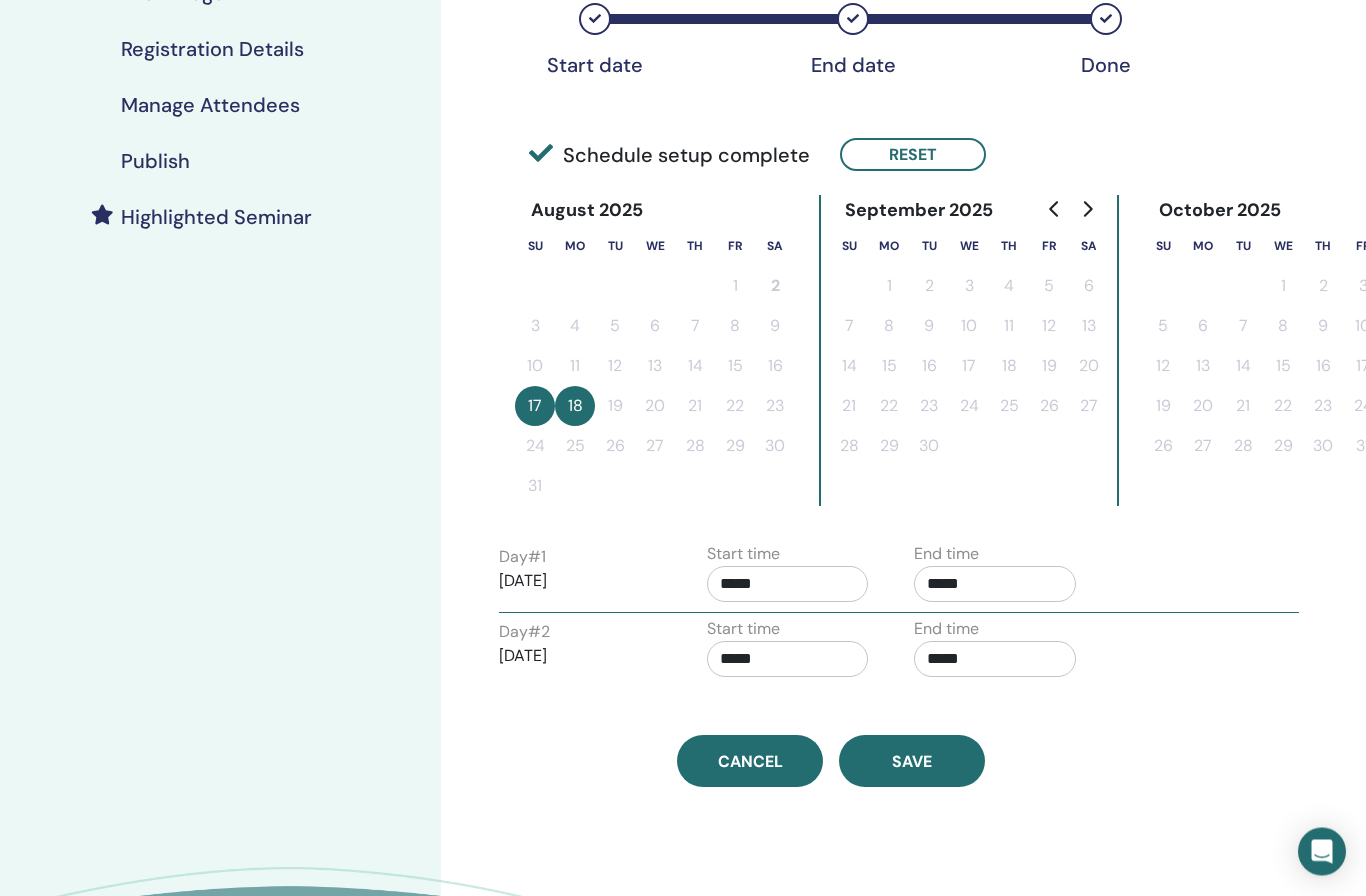 click on "Save" at bounding box center (912, 762) 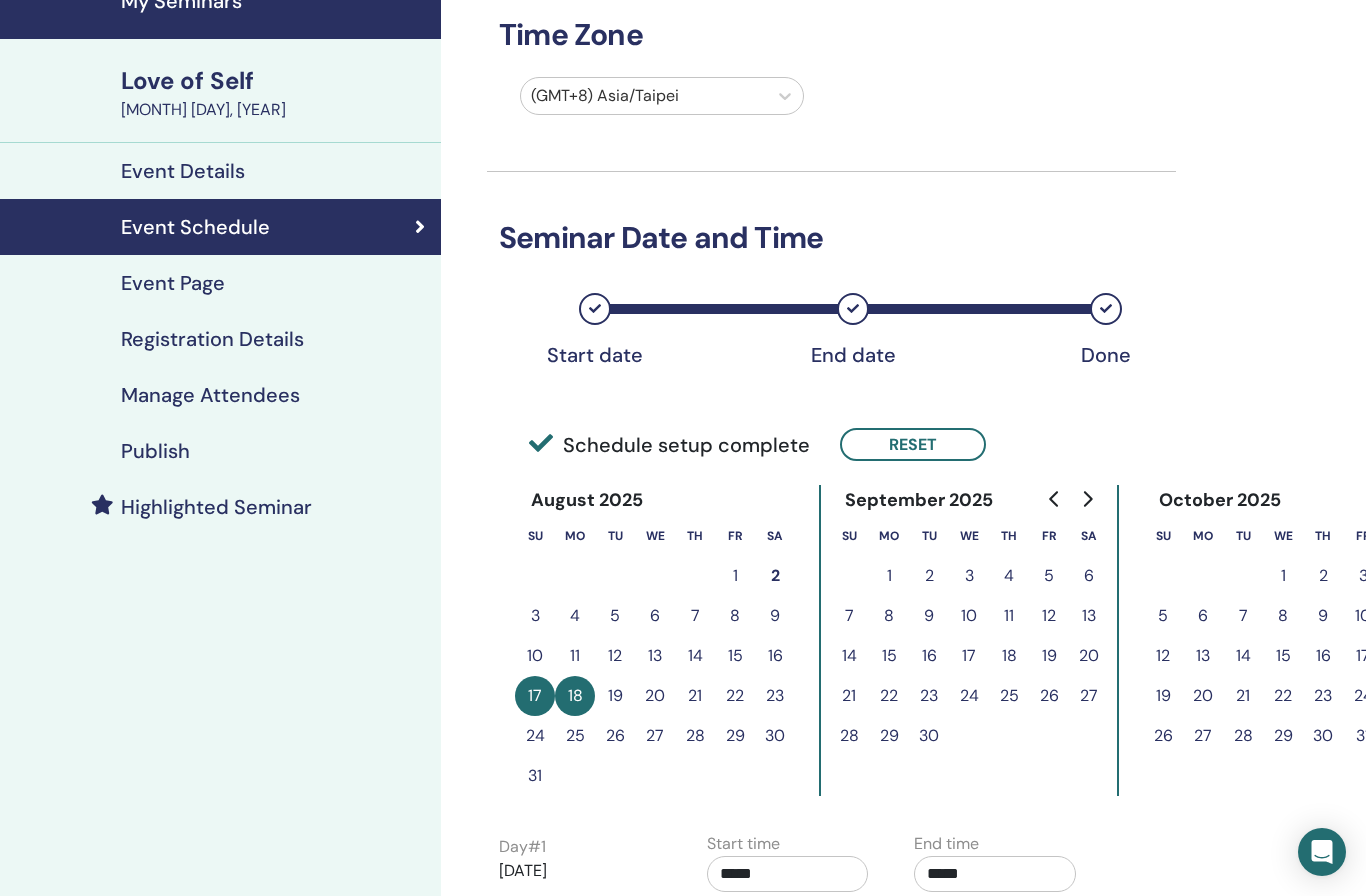 scroll, scrollTop: 0, scrollLeft: 9, axis: horizontal 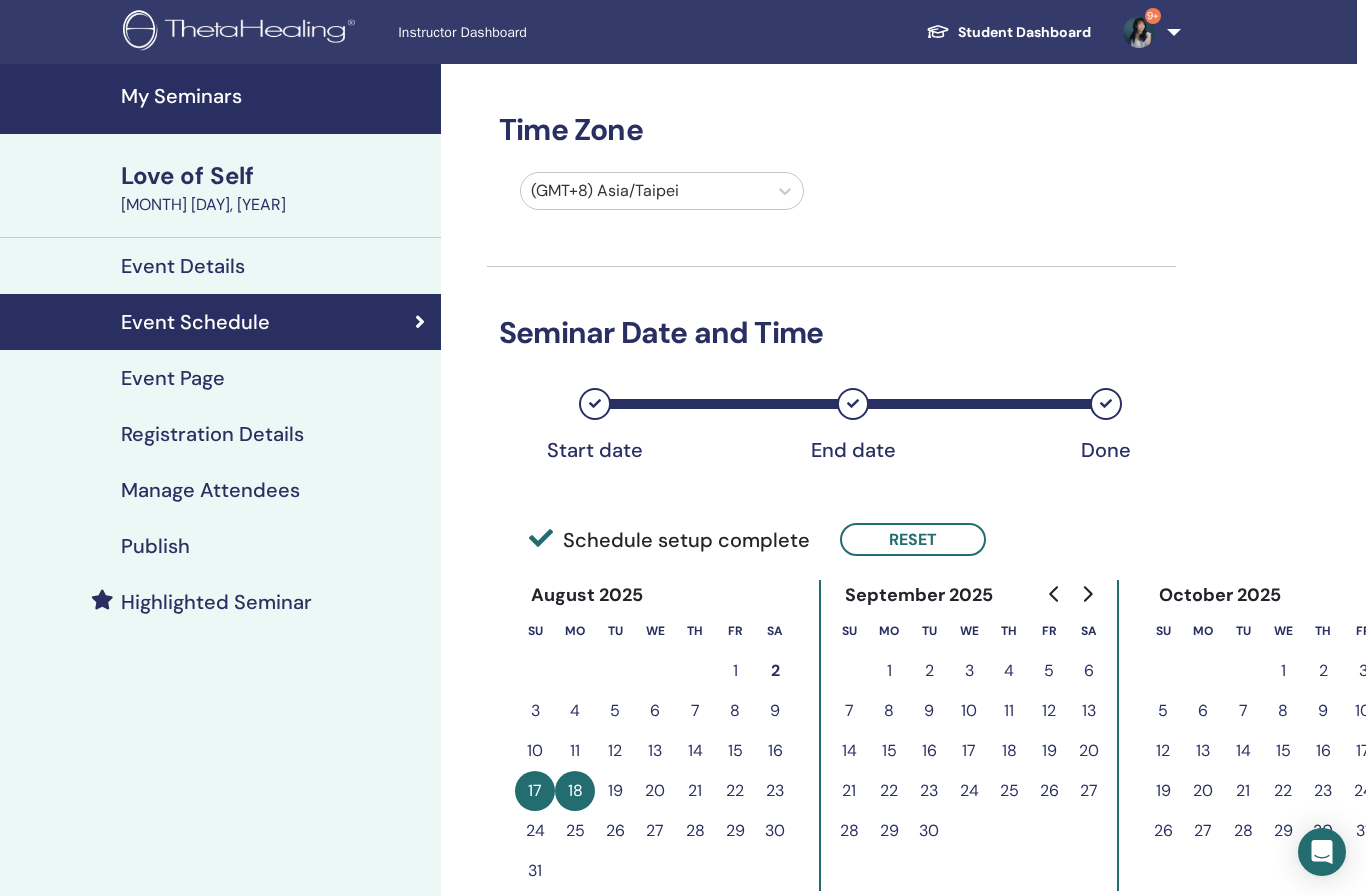 click on "Publish" at bounding box center [155, 546] 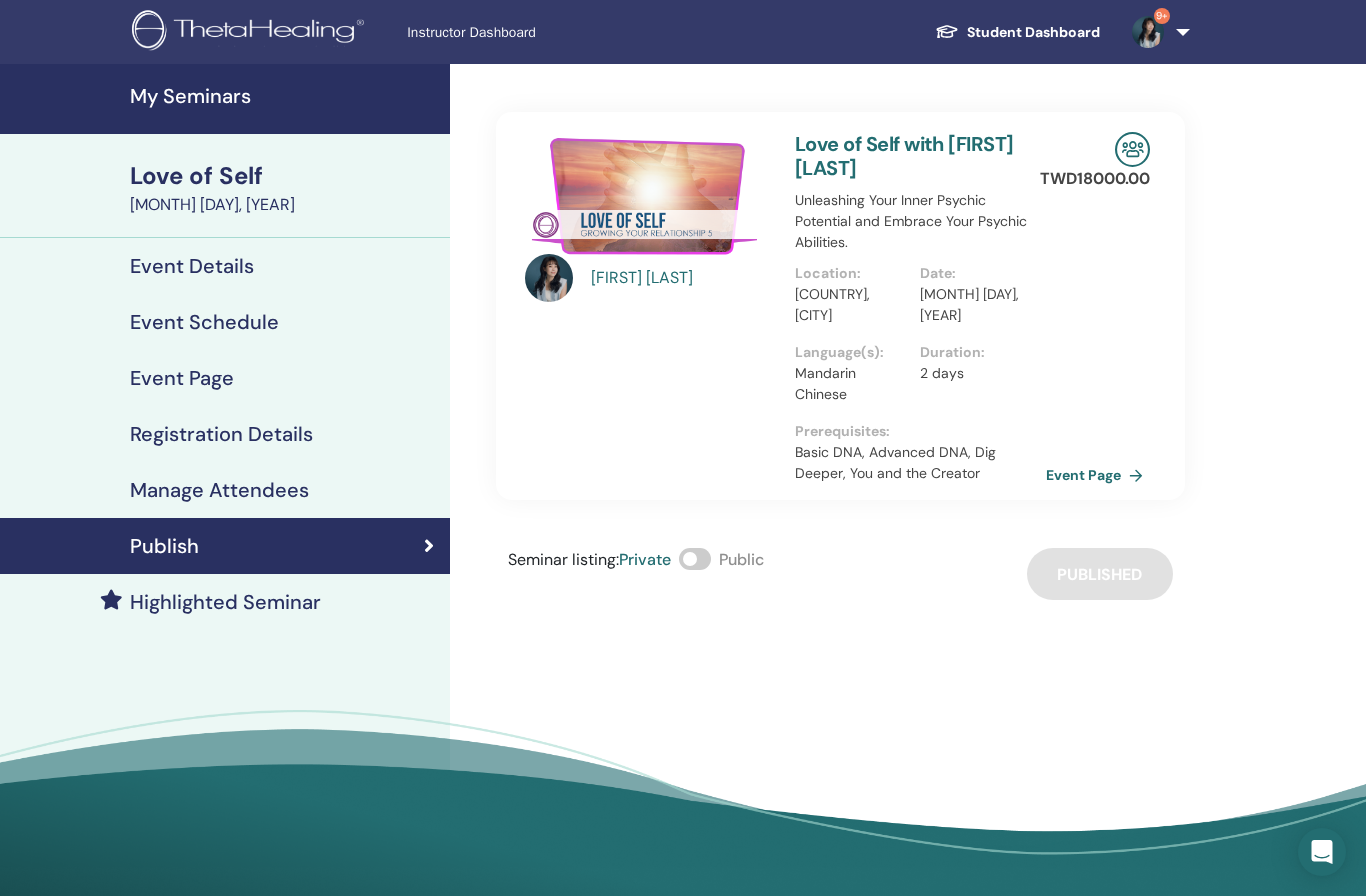click on "Event Page" at bounding box center [1098, 475] 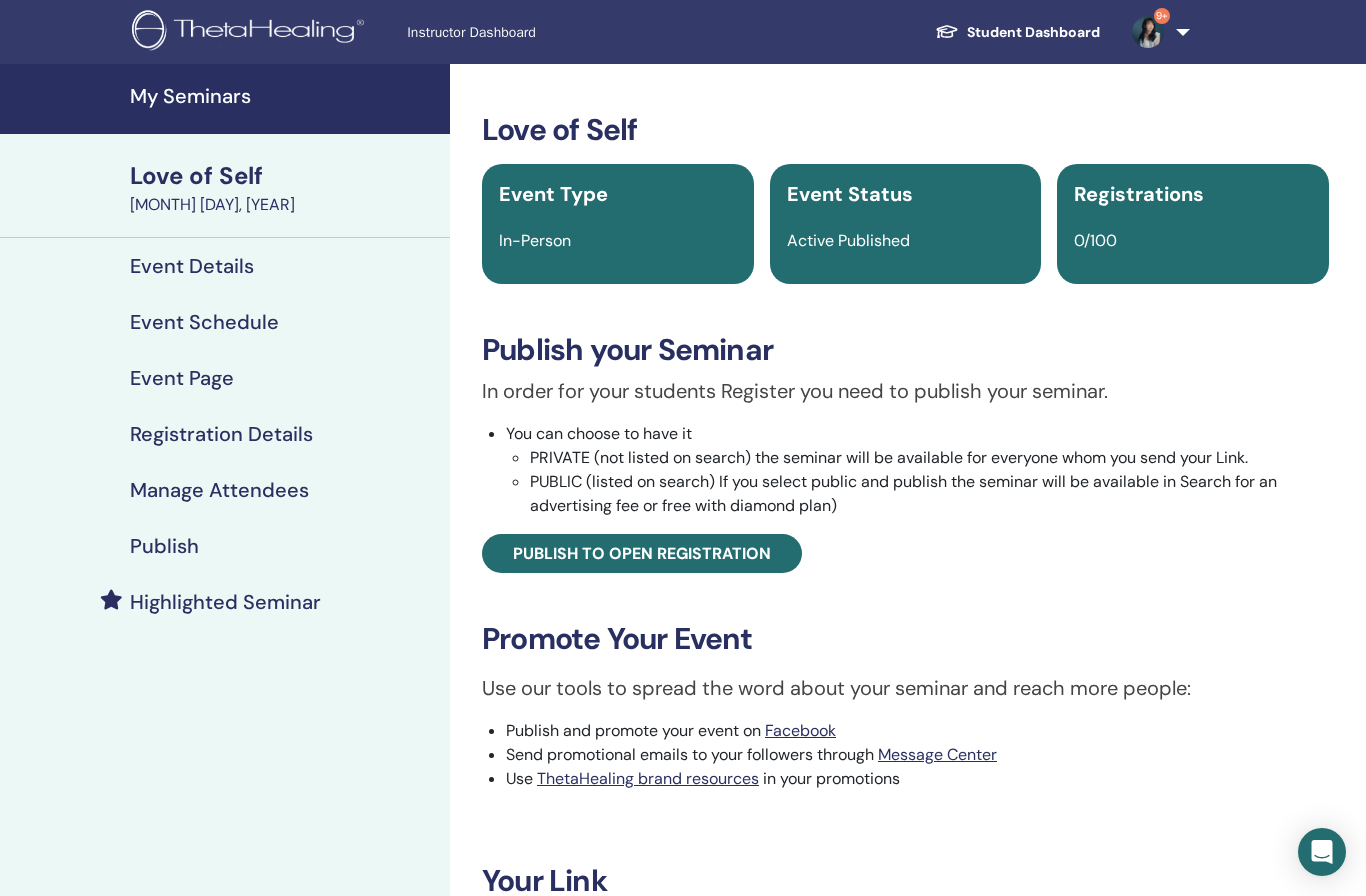 click on "My Seminars" at bounding box center (284, 96) 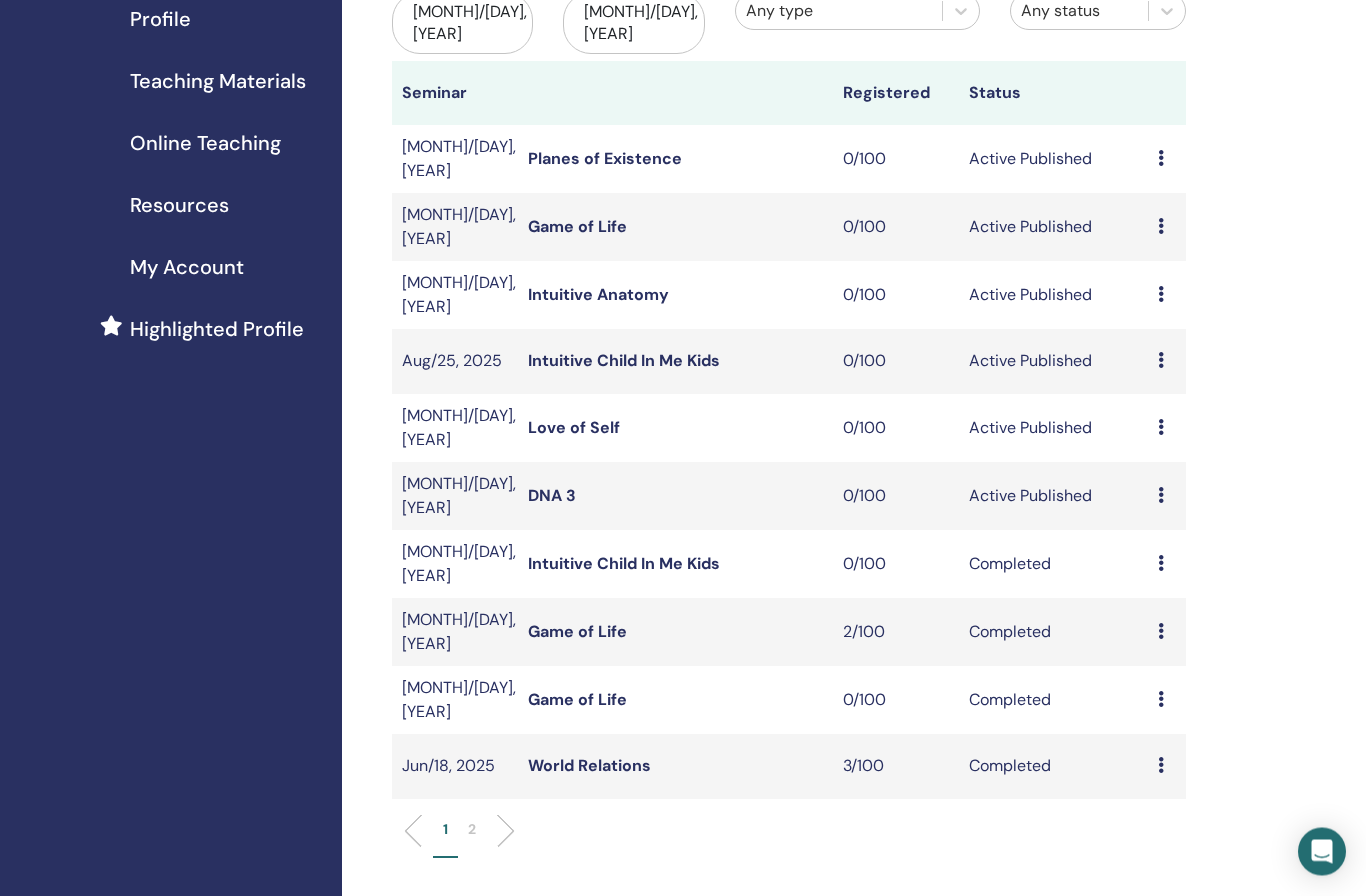 scroll, scrollTop: 262, scrollLeft: 0, axis: vertical 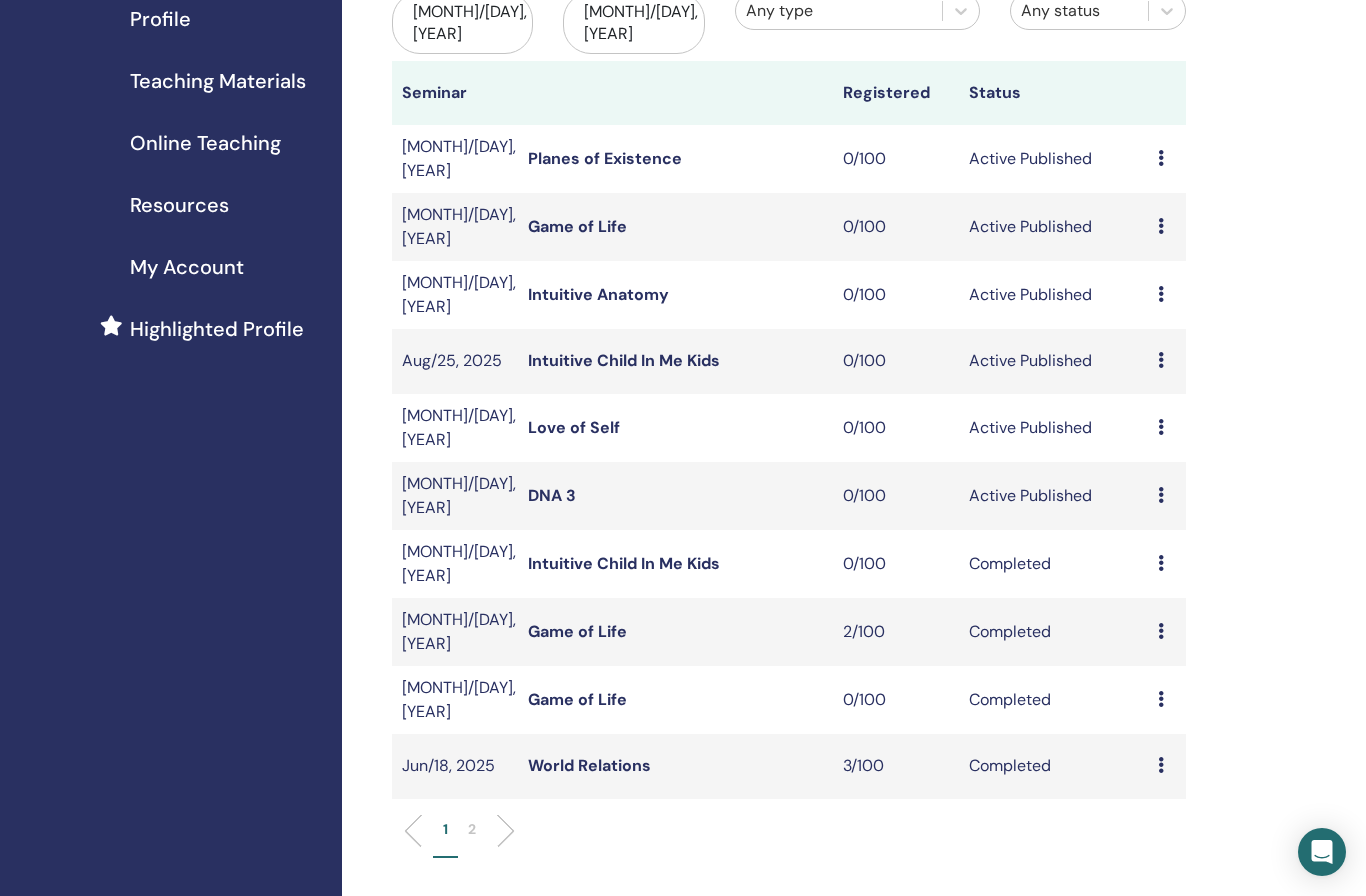 click on "Create seminar" at bounding box center (789, 952) 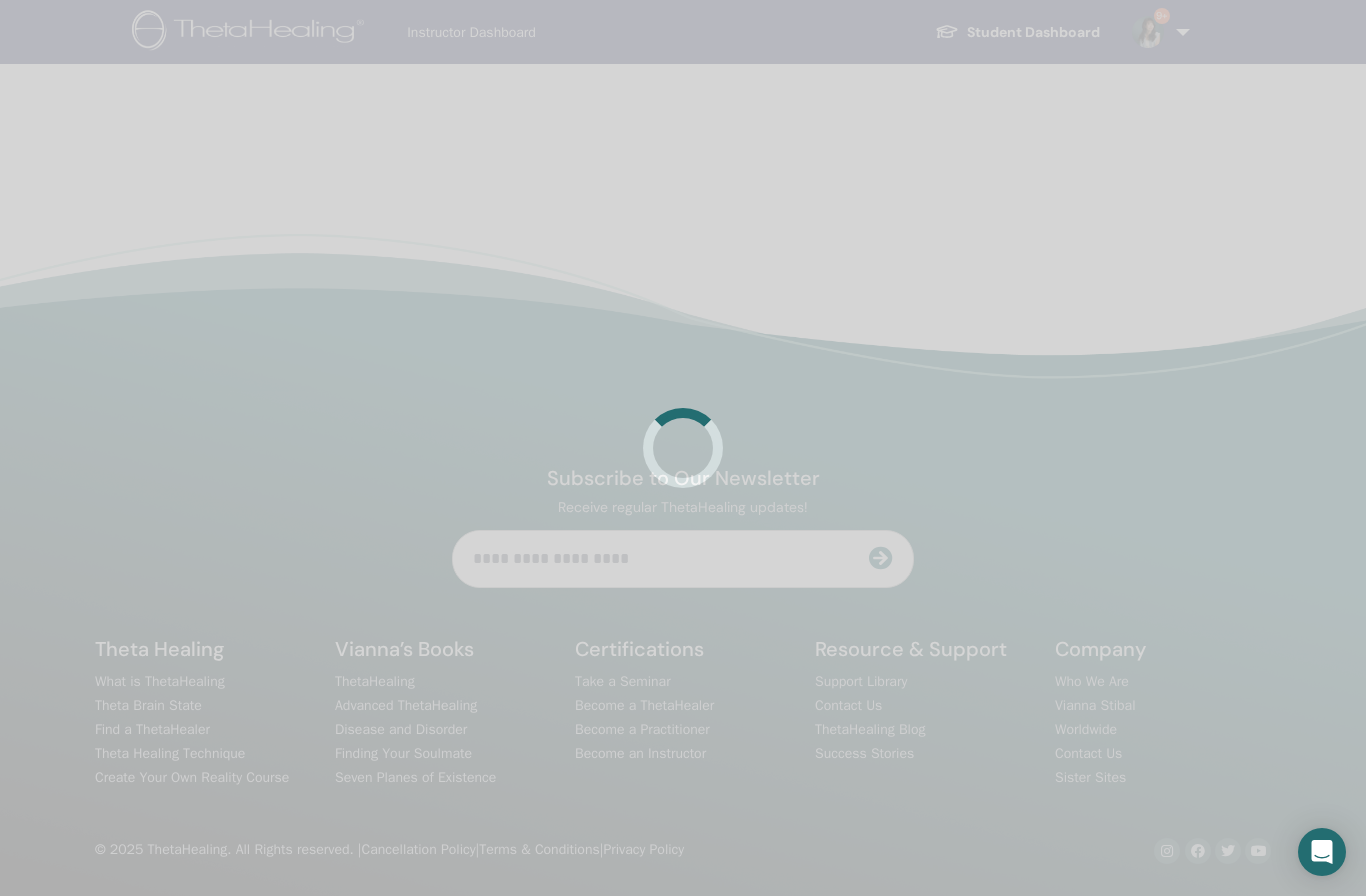 scroll, scrollTop: 0, scrollLeft: 0, axis: both 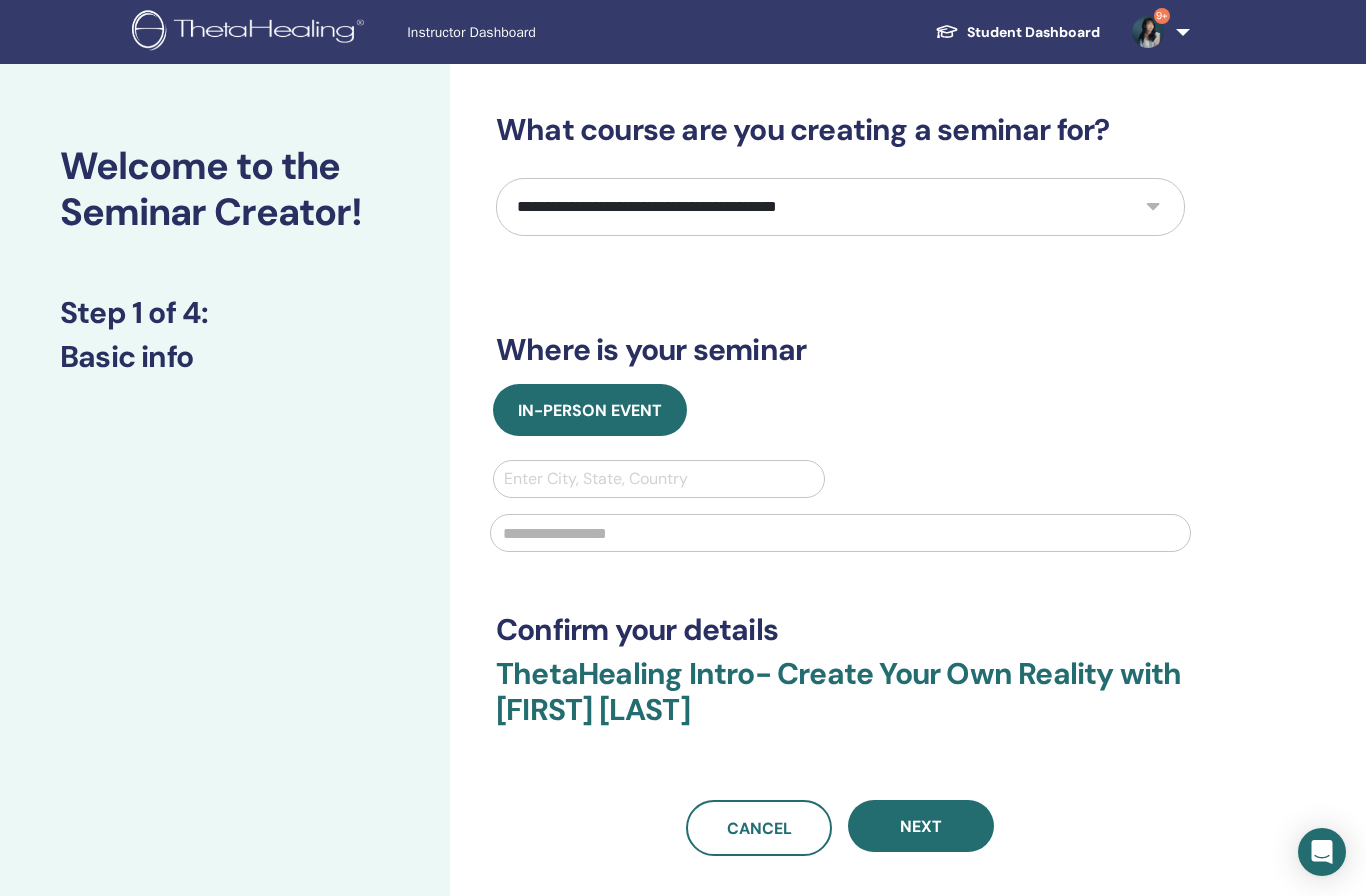click on "**********" at bounding box center [840, 207] 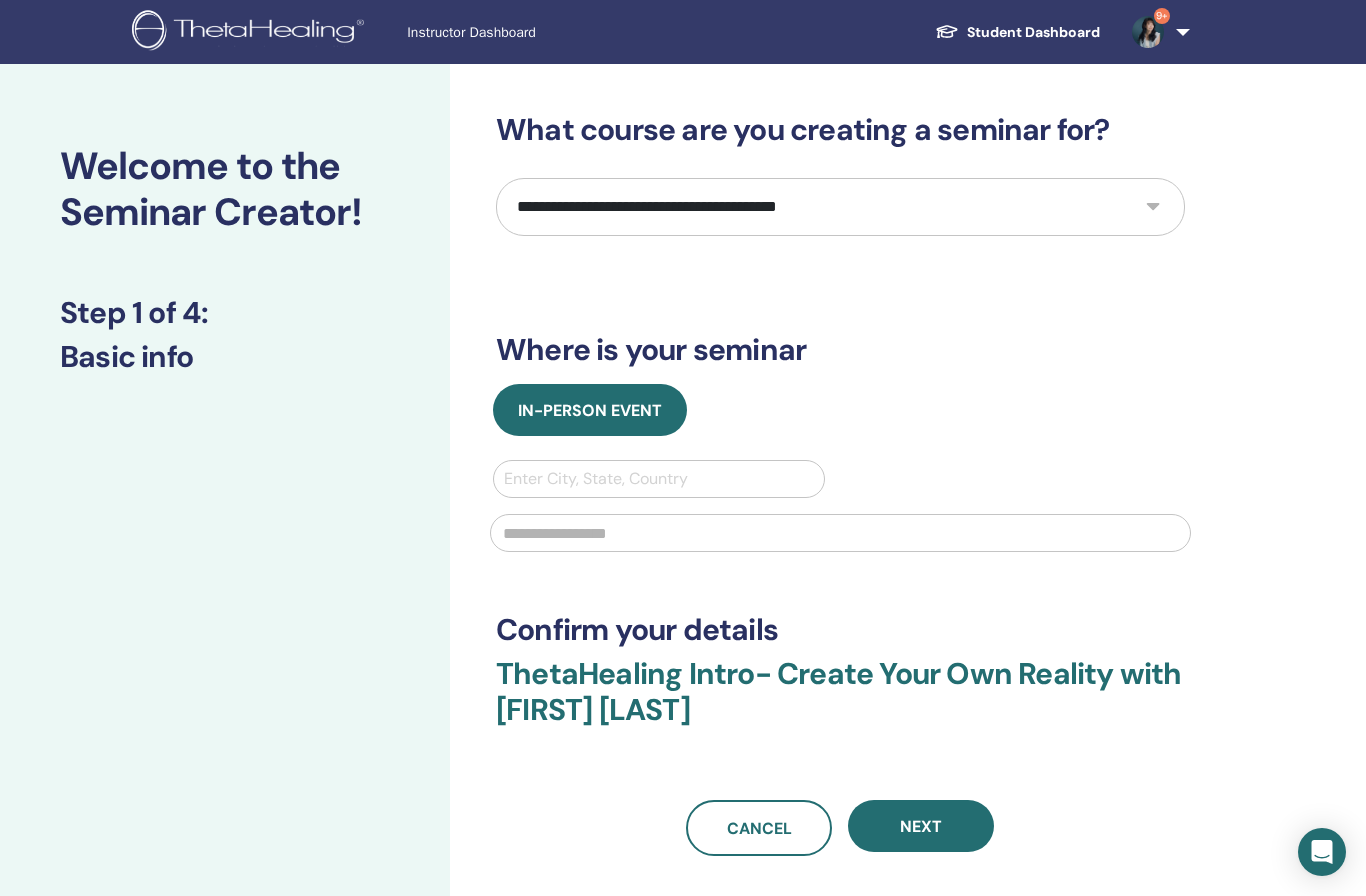 select on "*" 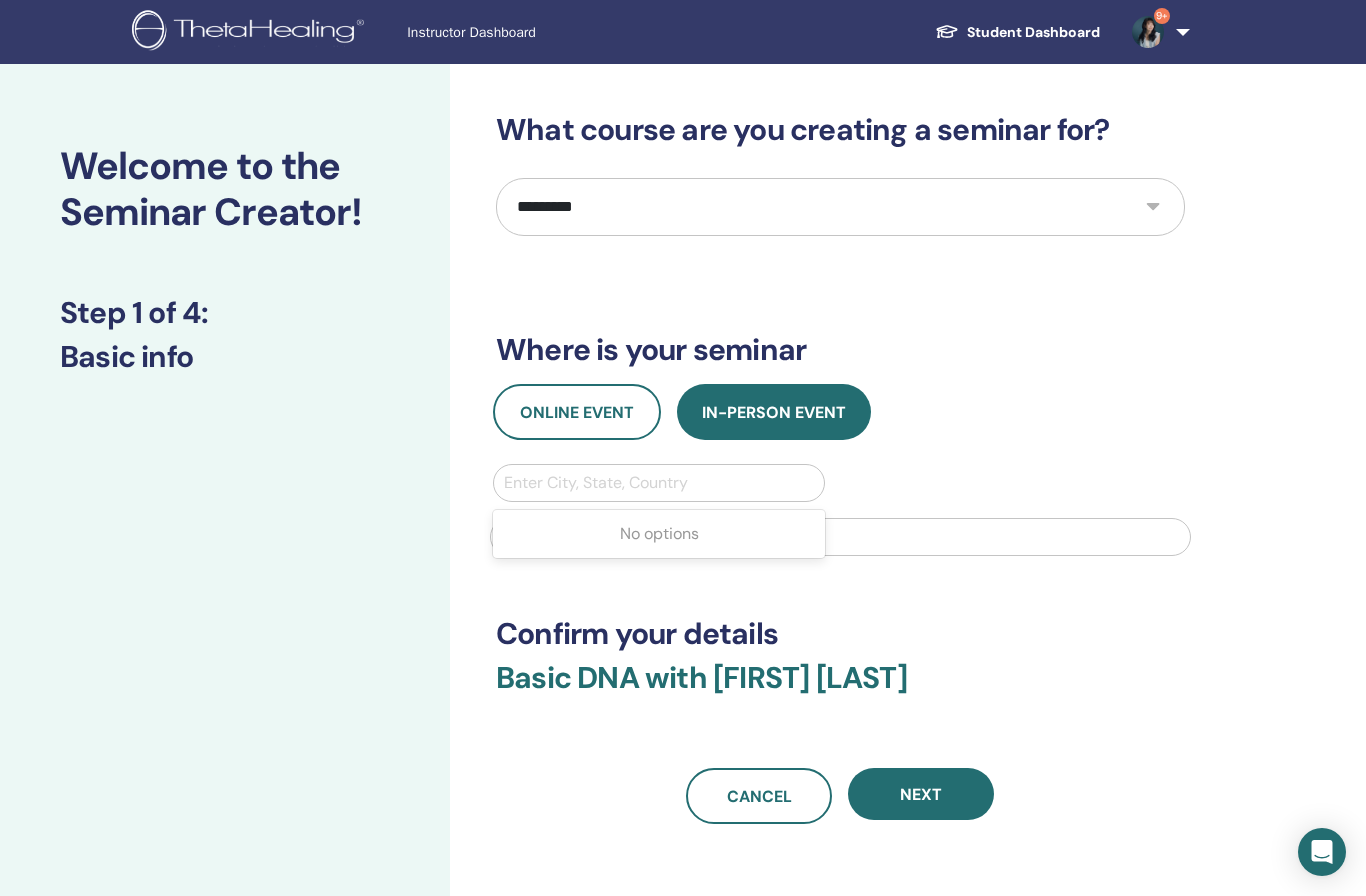 type on "*" 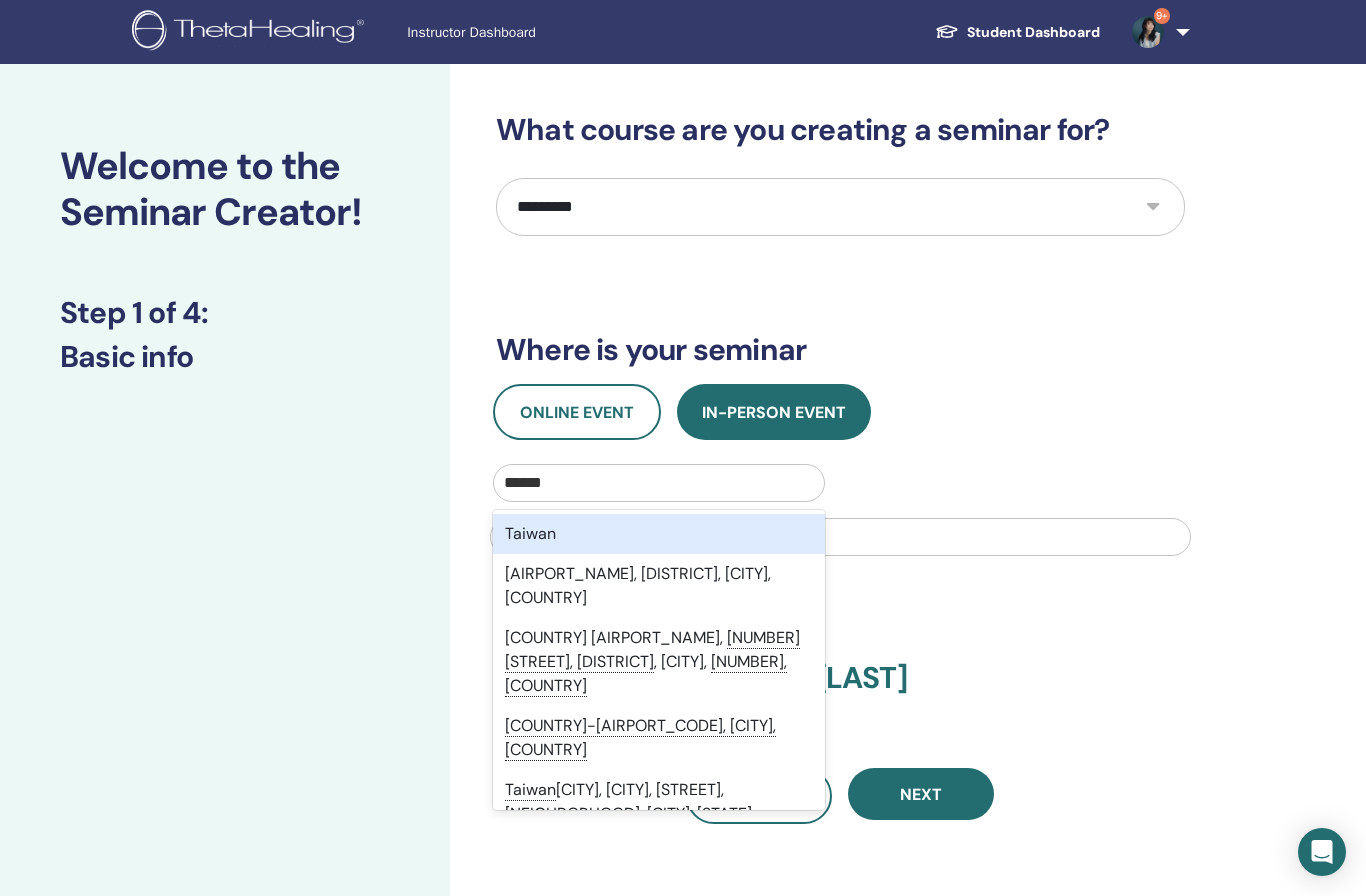 click on "Taiwan" at bounding box center [659, 534] 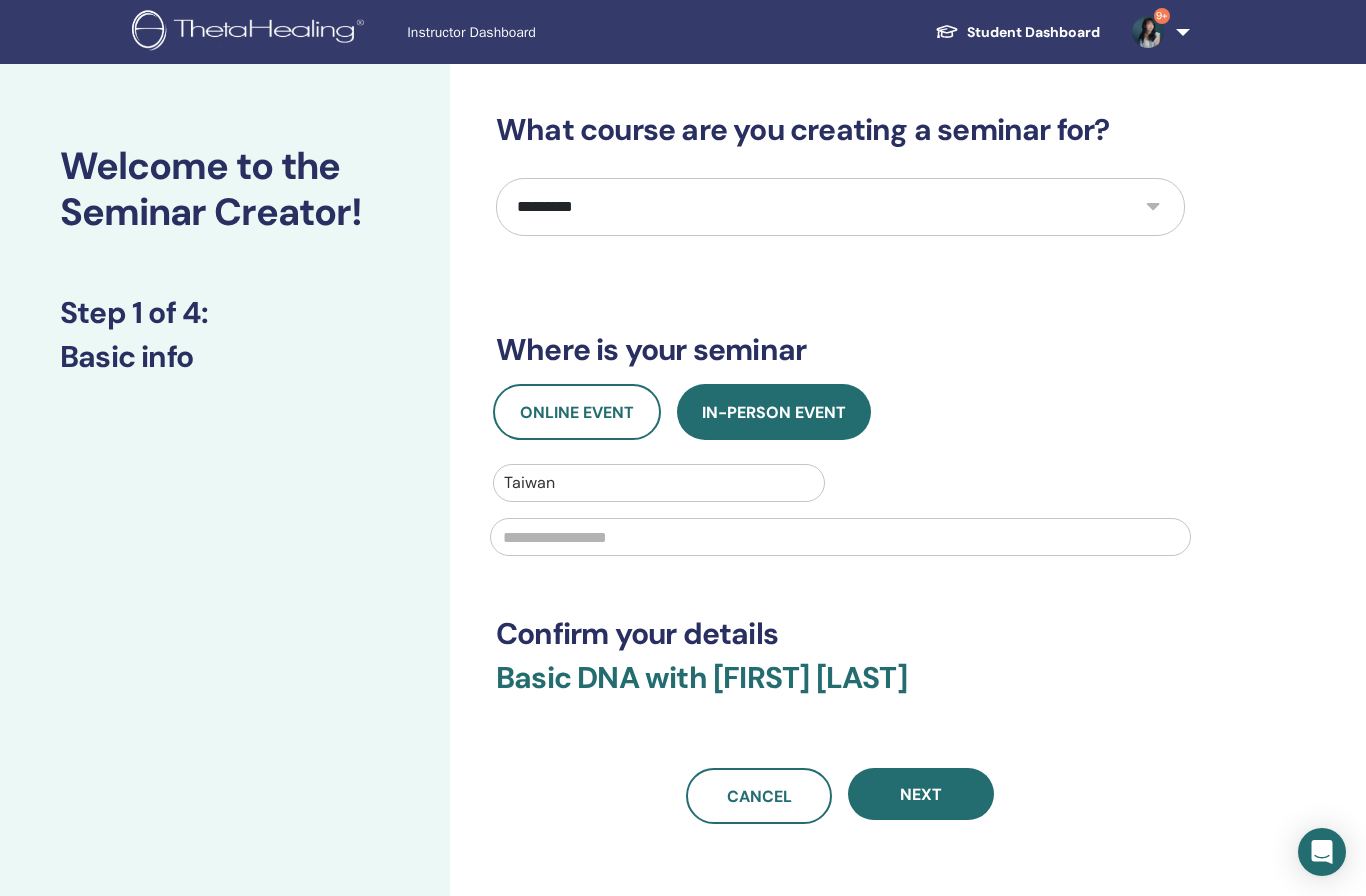 click at bounding box center [840, 537] 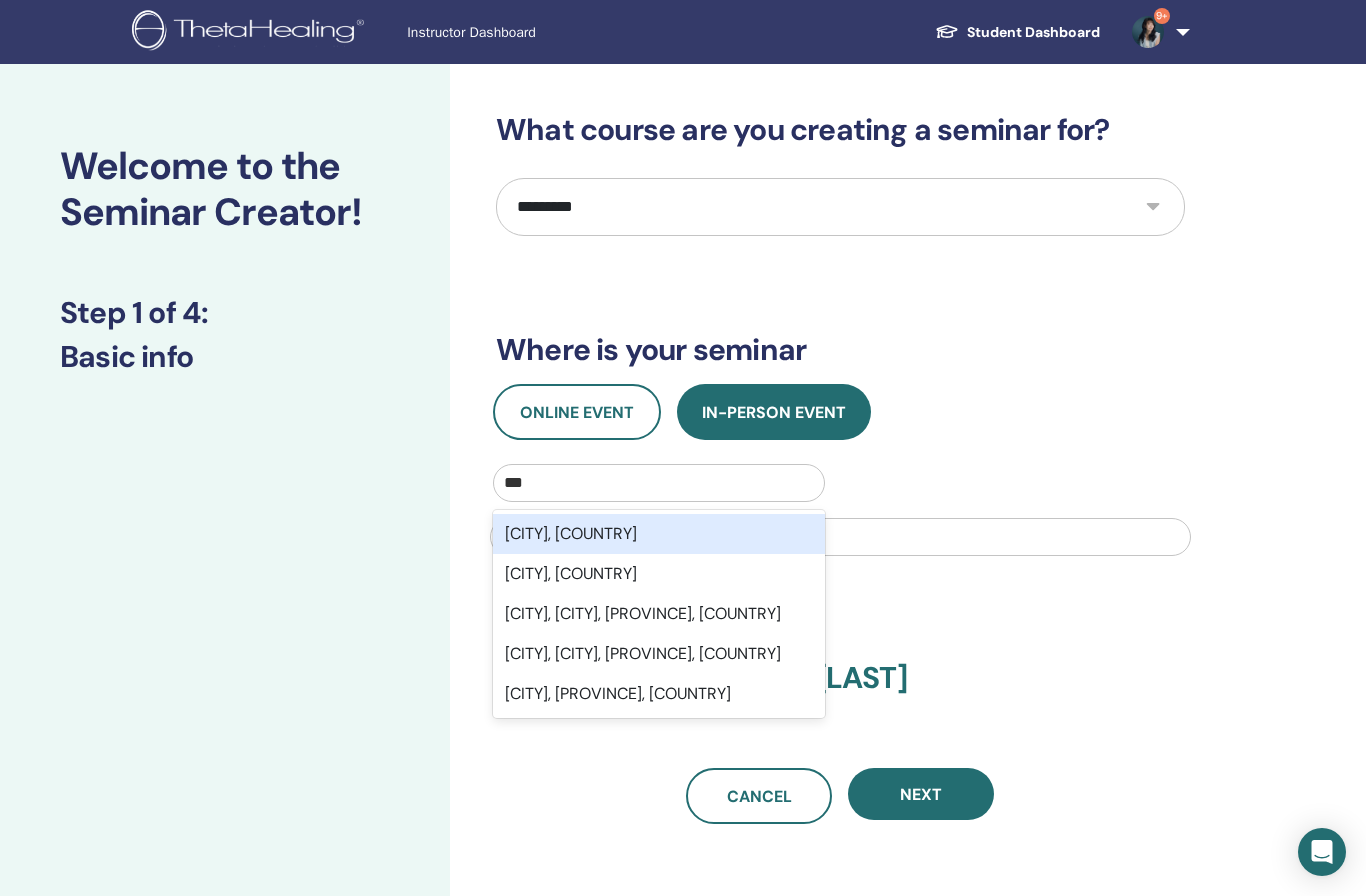 click on "Kaohsiung City, TWN" at bounding box center (659, 534) 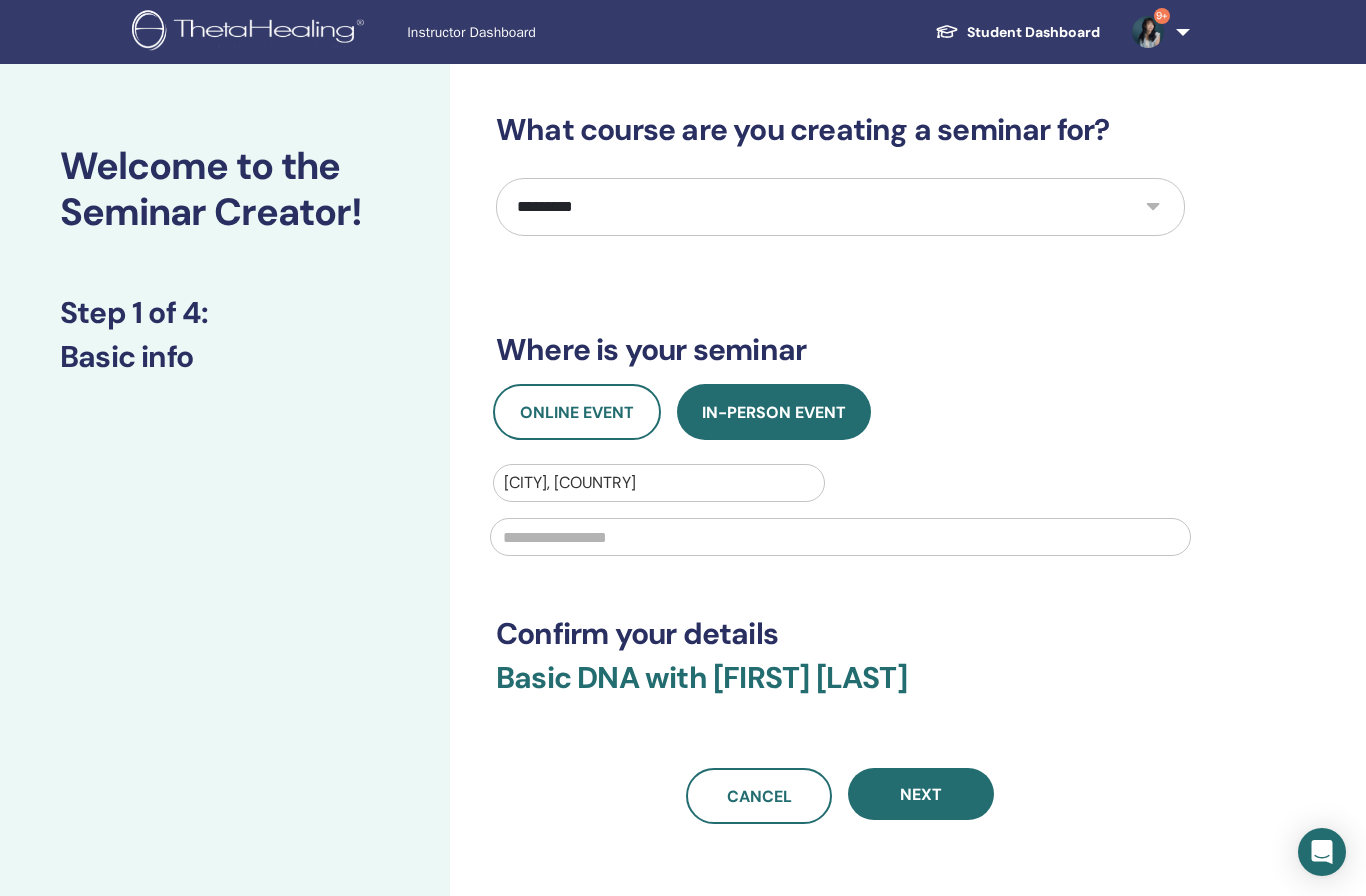 click at bounding box center (840, 537) 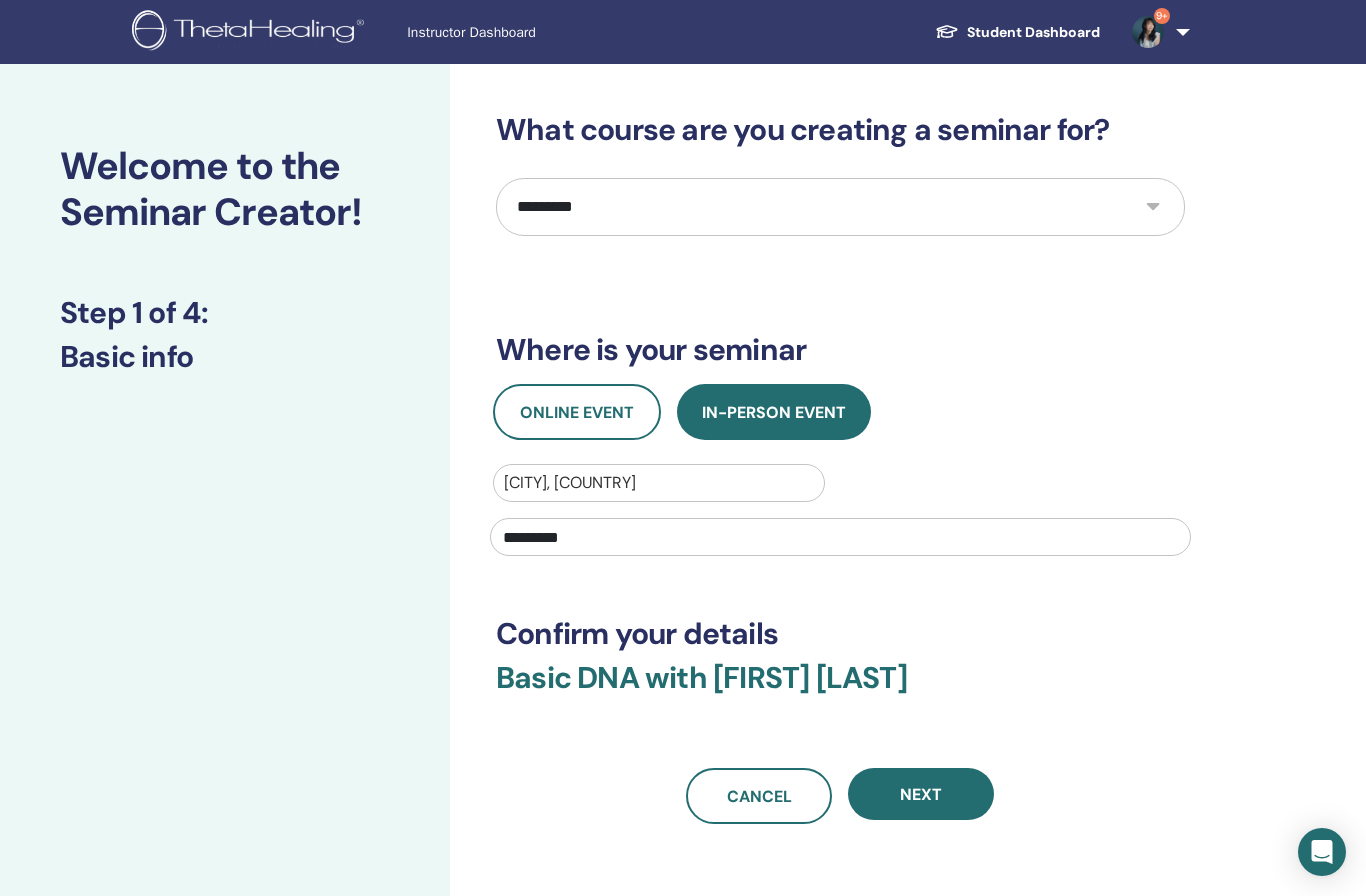 type on "*********" 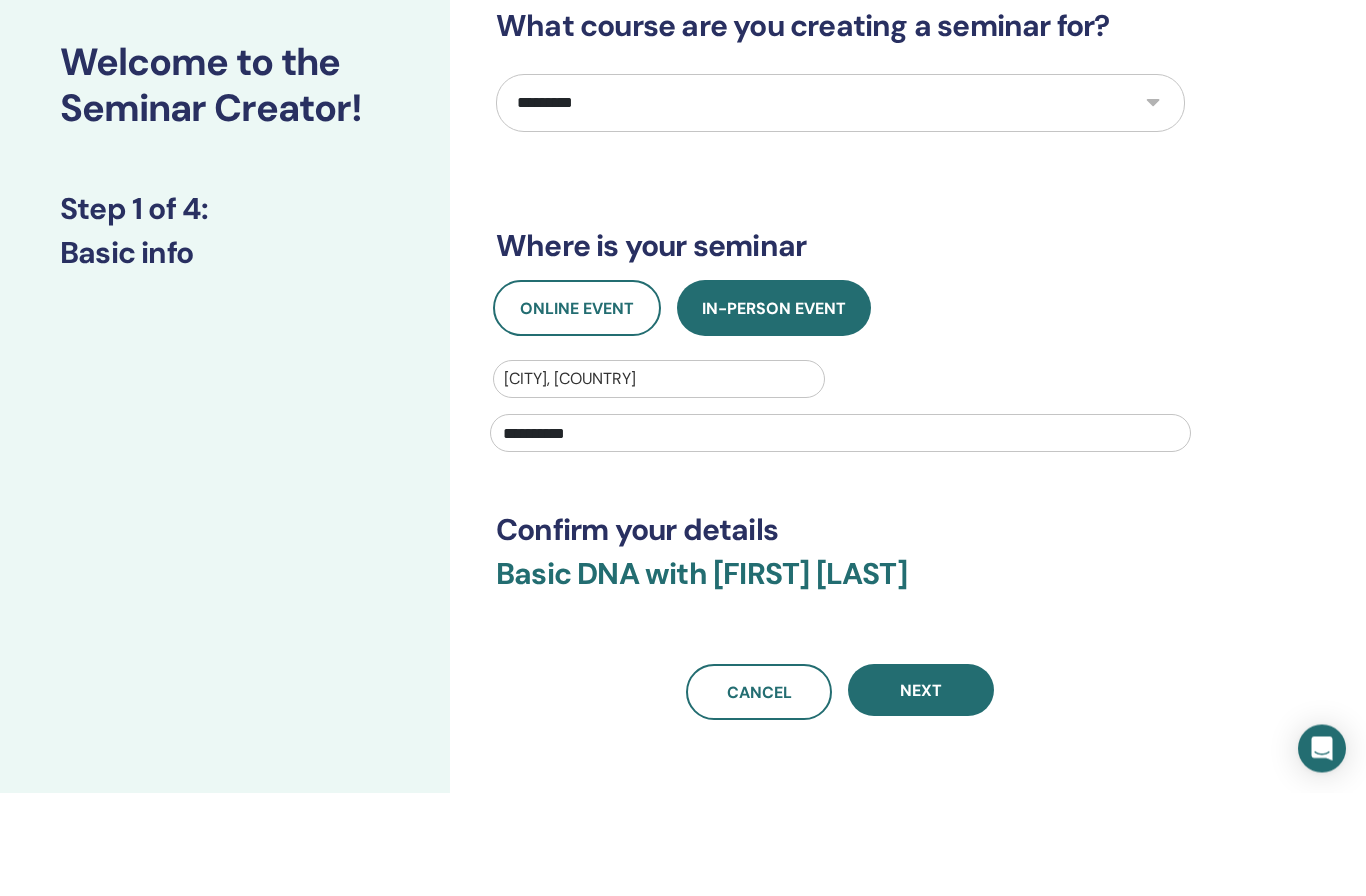 click on "Next" at bounding box center [921, 794] 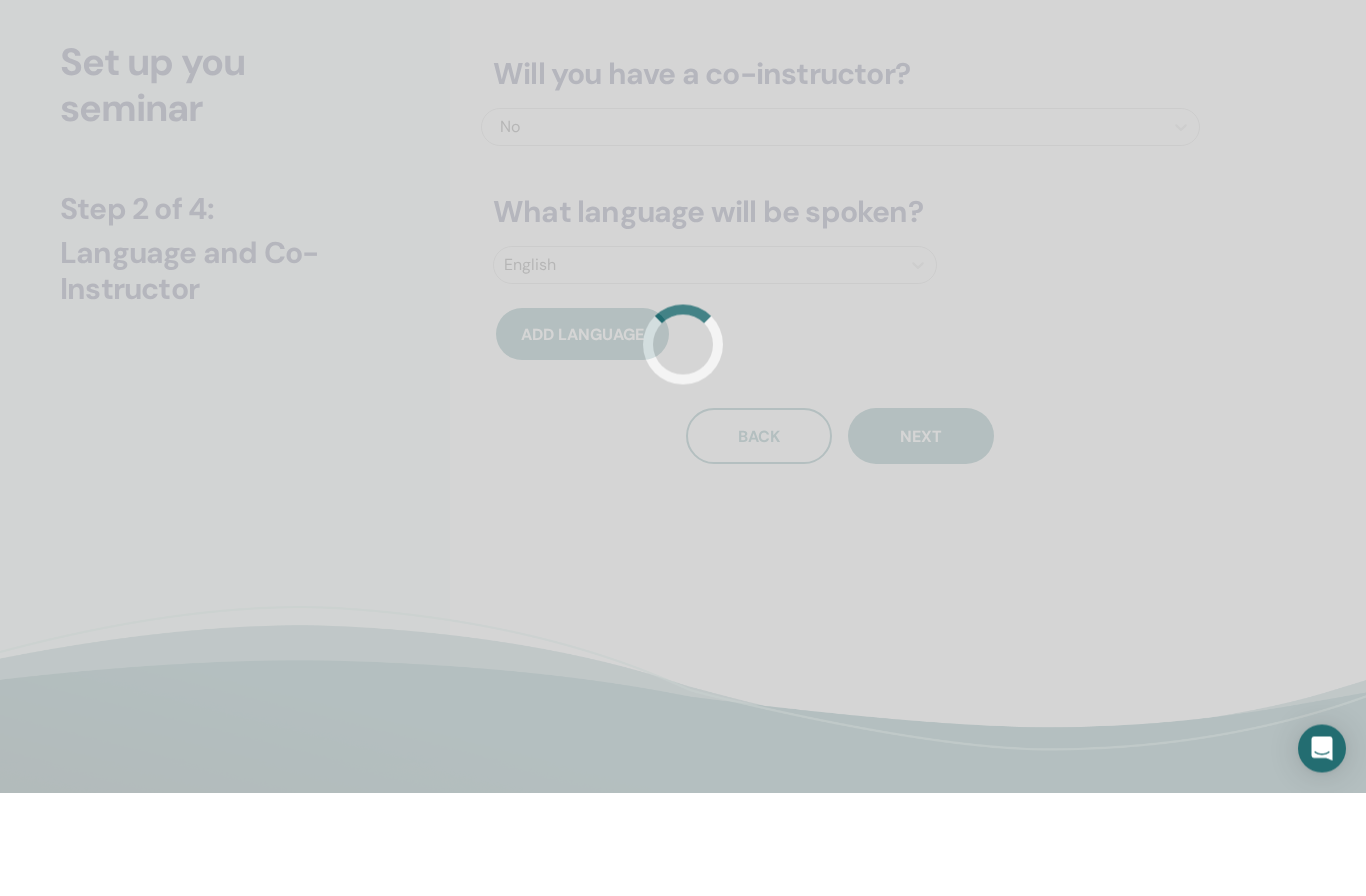 scroll, scrollTop: 104, scrollLeft: 0, axis: vertical 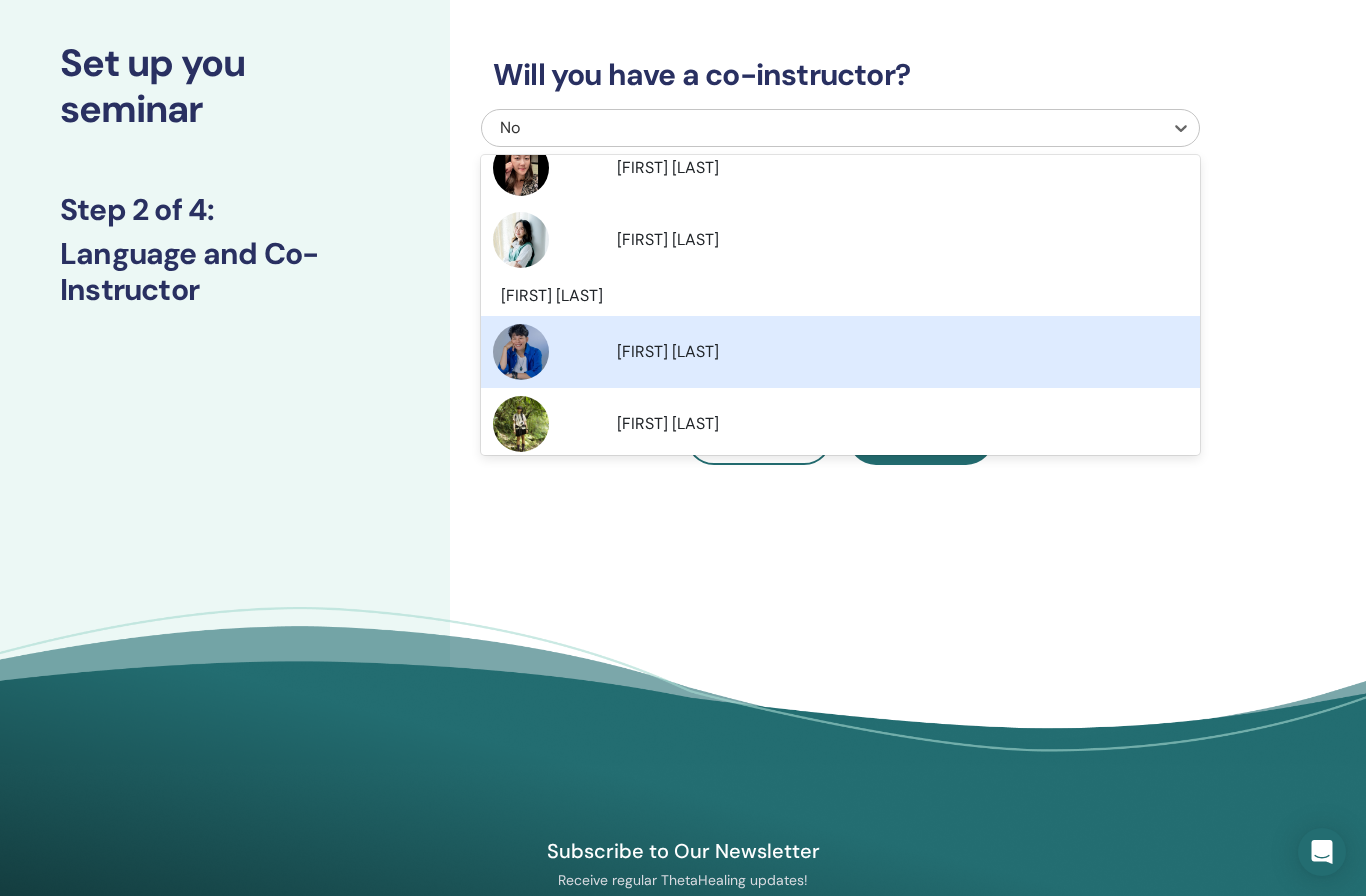 click on "Hsiaochi  Chou" at bounding box center [902, 352] 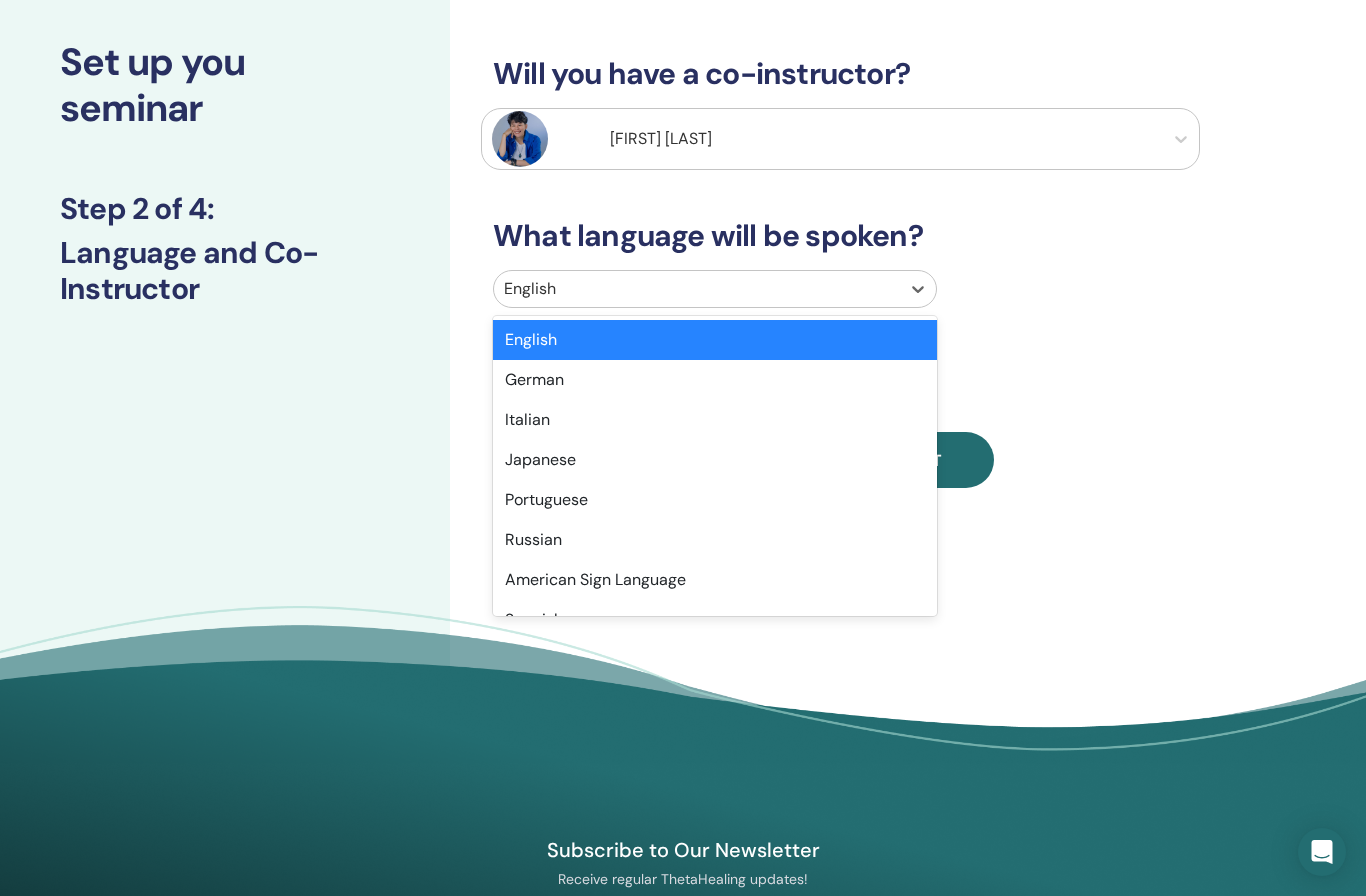 scroll, scrollTop: 103, scrollLeft: 0, axis: vertical 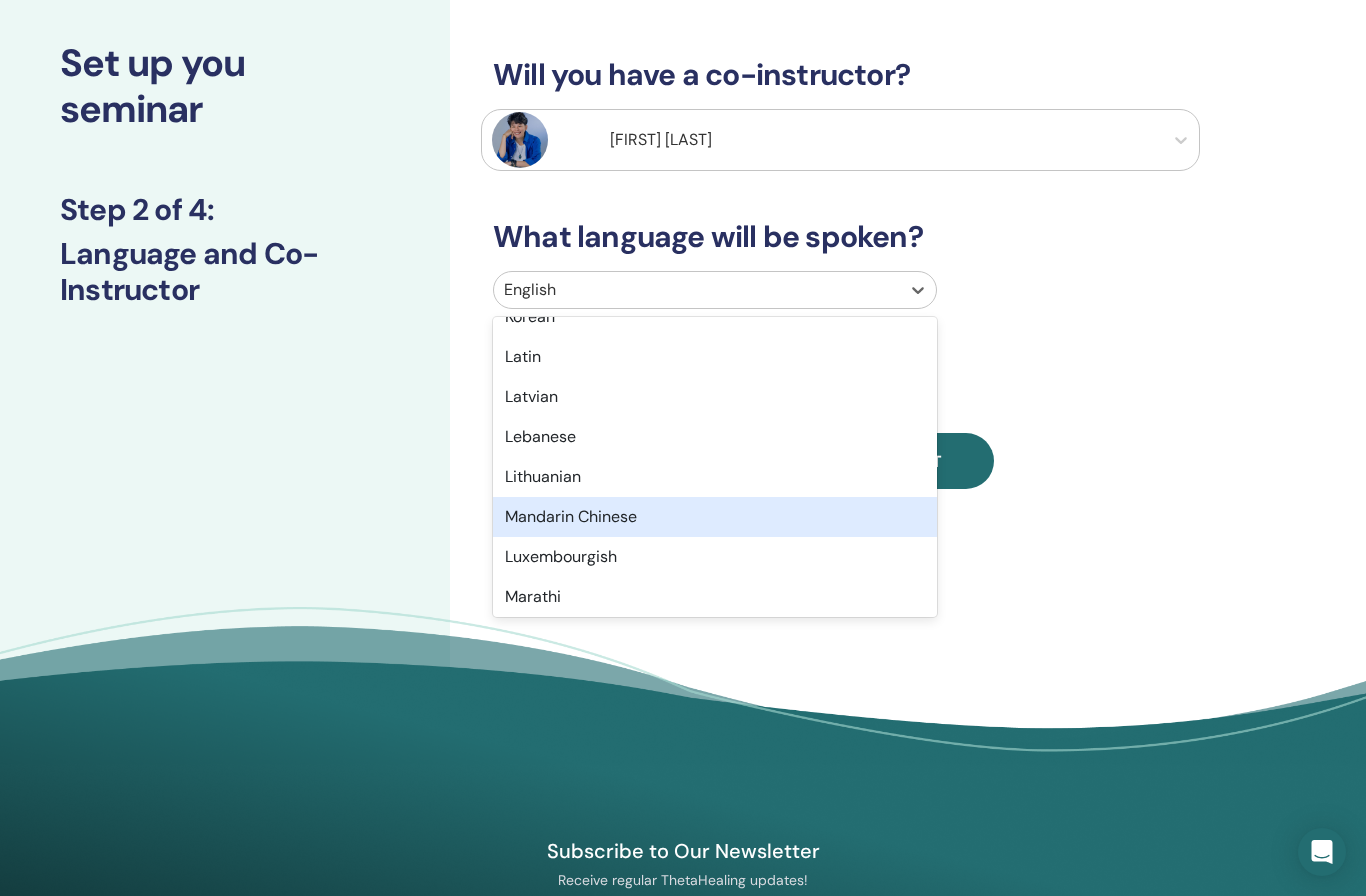 click on "Mandarin Chinese" at bounding box center (715, 517) 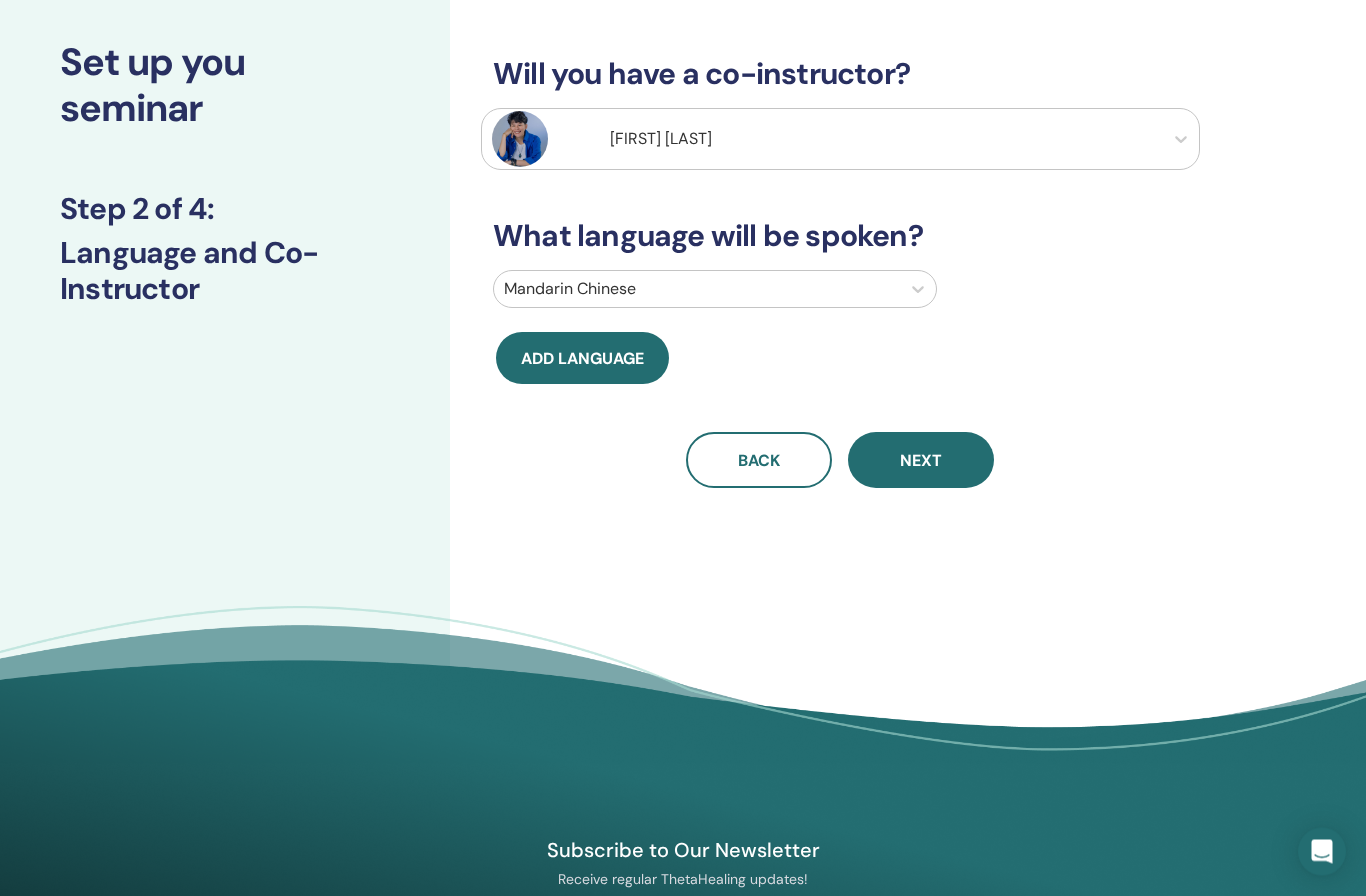 scroll, scrollTop: 104, scrollLeft: 0, axis: vertical 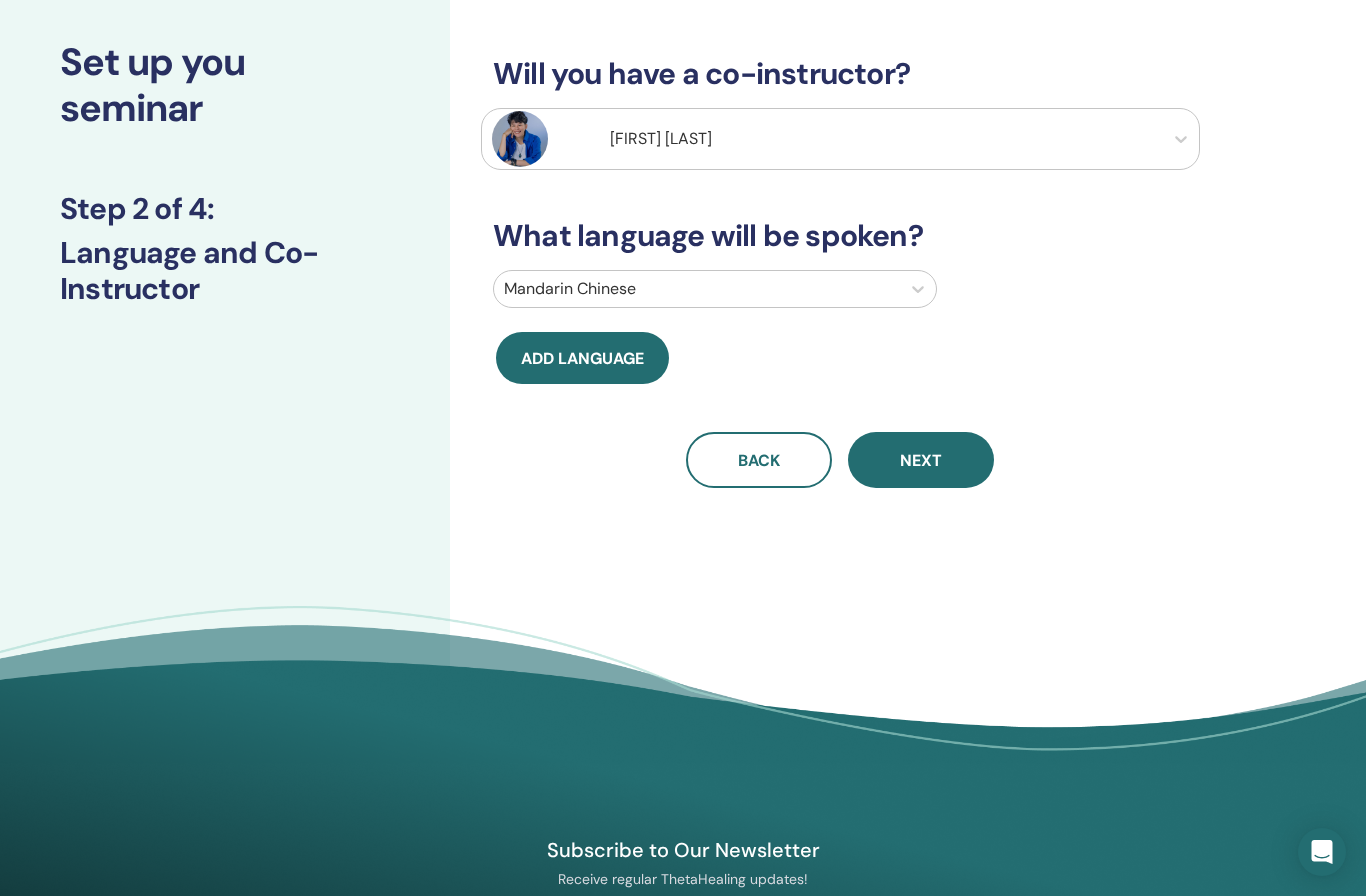 click on "Next" at bounding box center (921, 460) 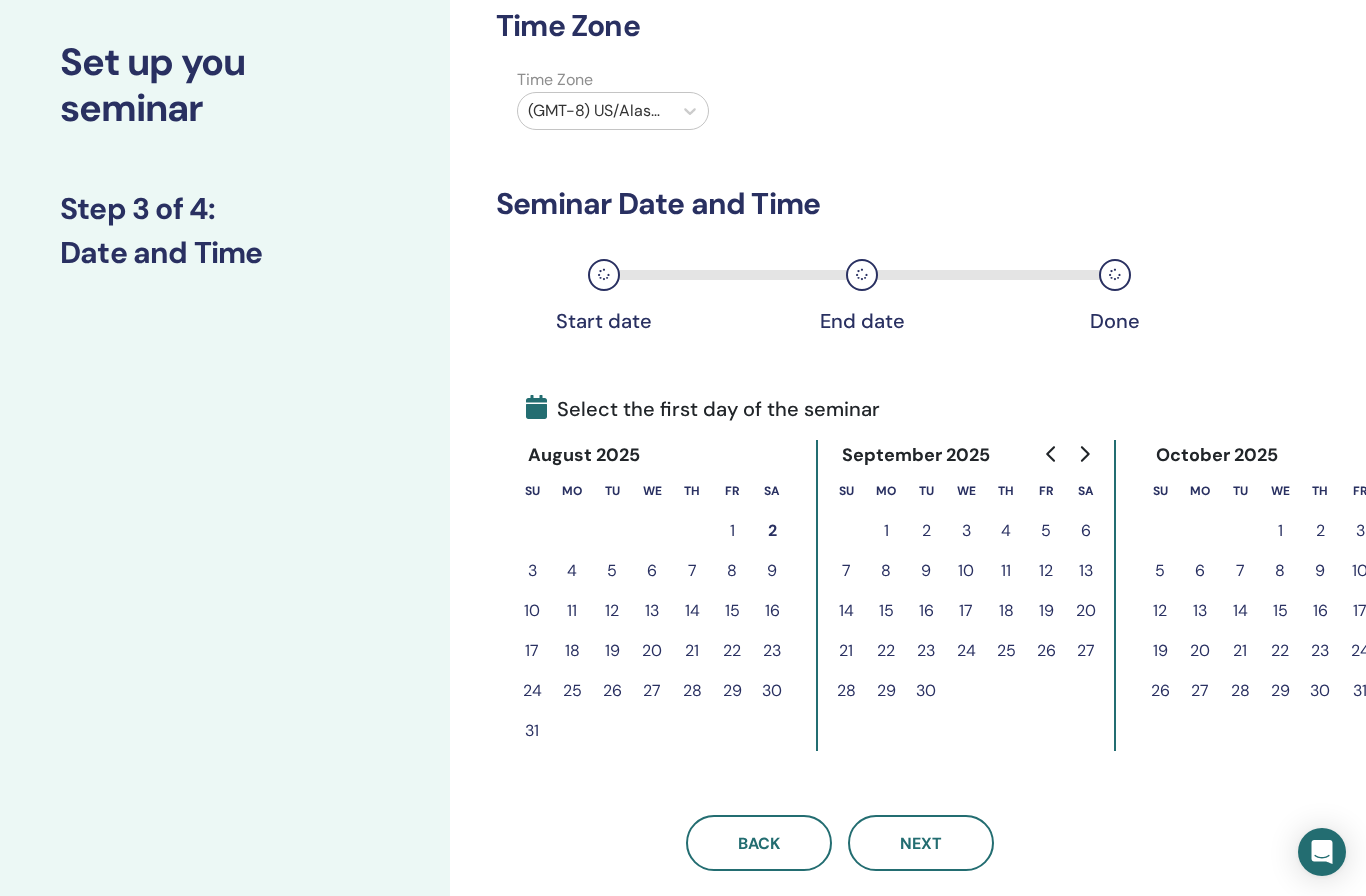click on "4" at bounding box center (572, 571) 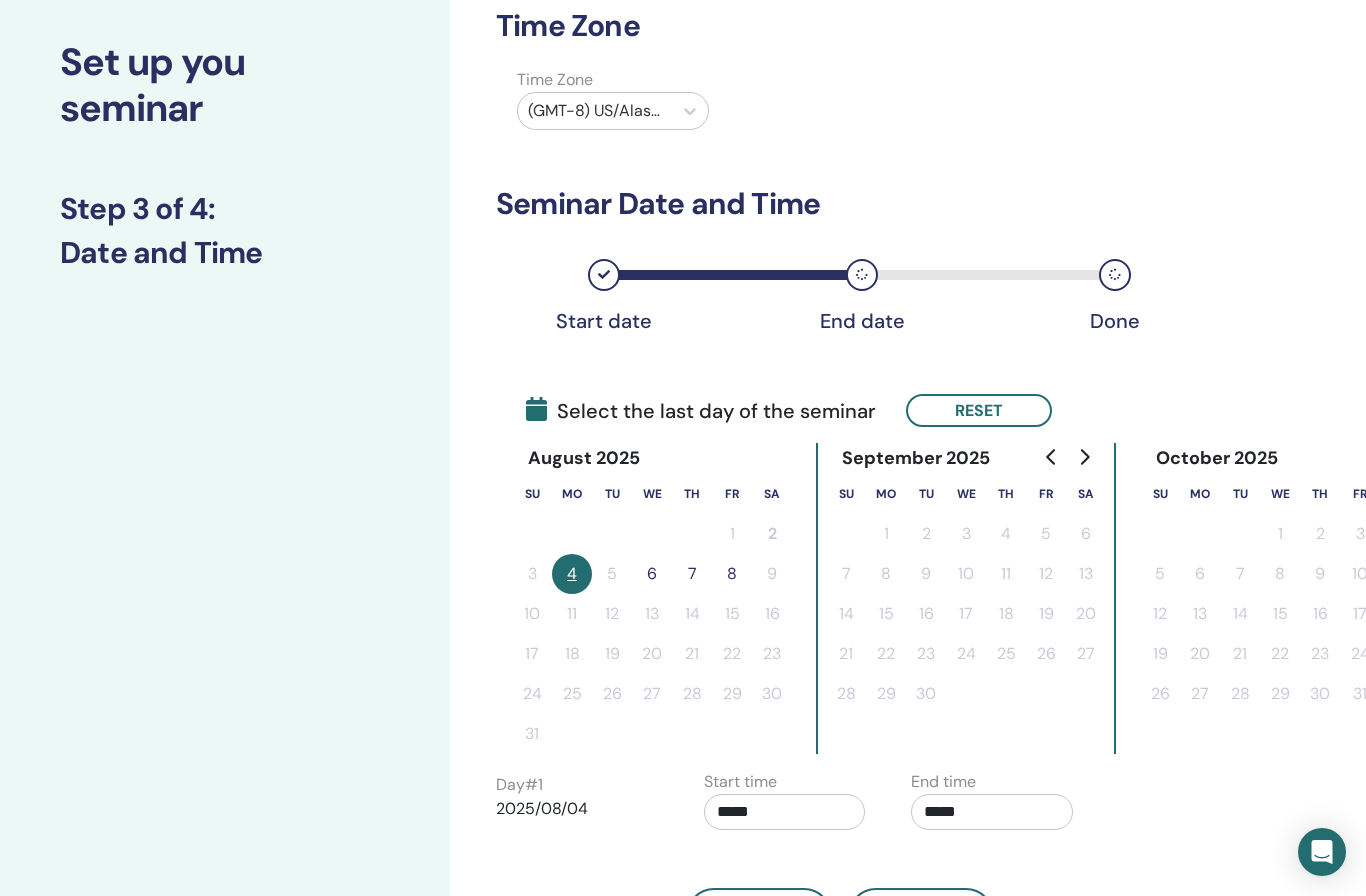 click on "6" at bounding box center (652, 574) 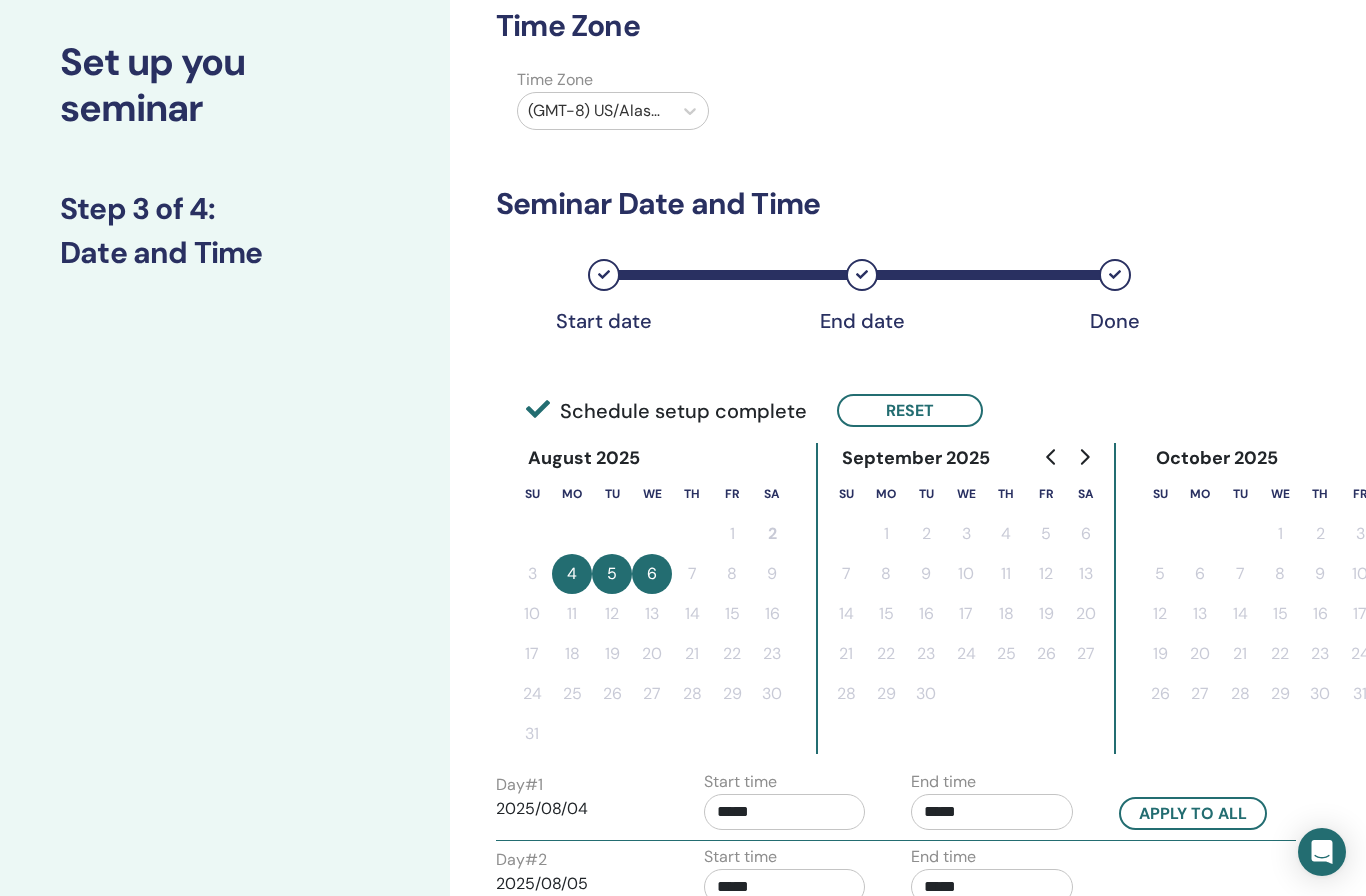 click on "*****" at bounding box center (785, 812) 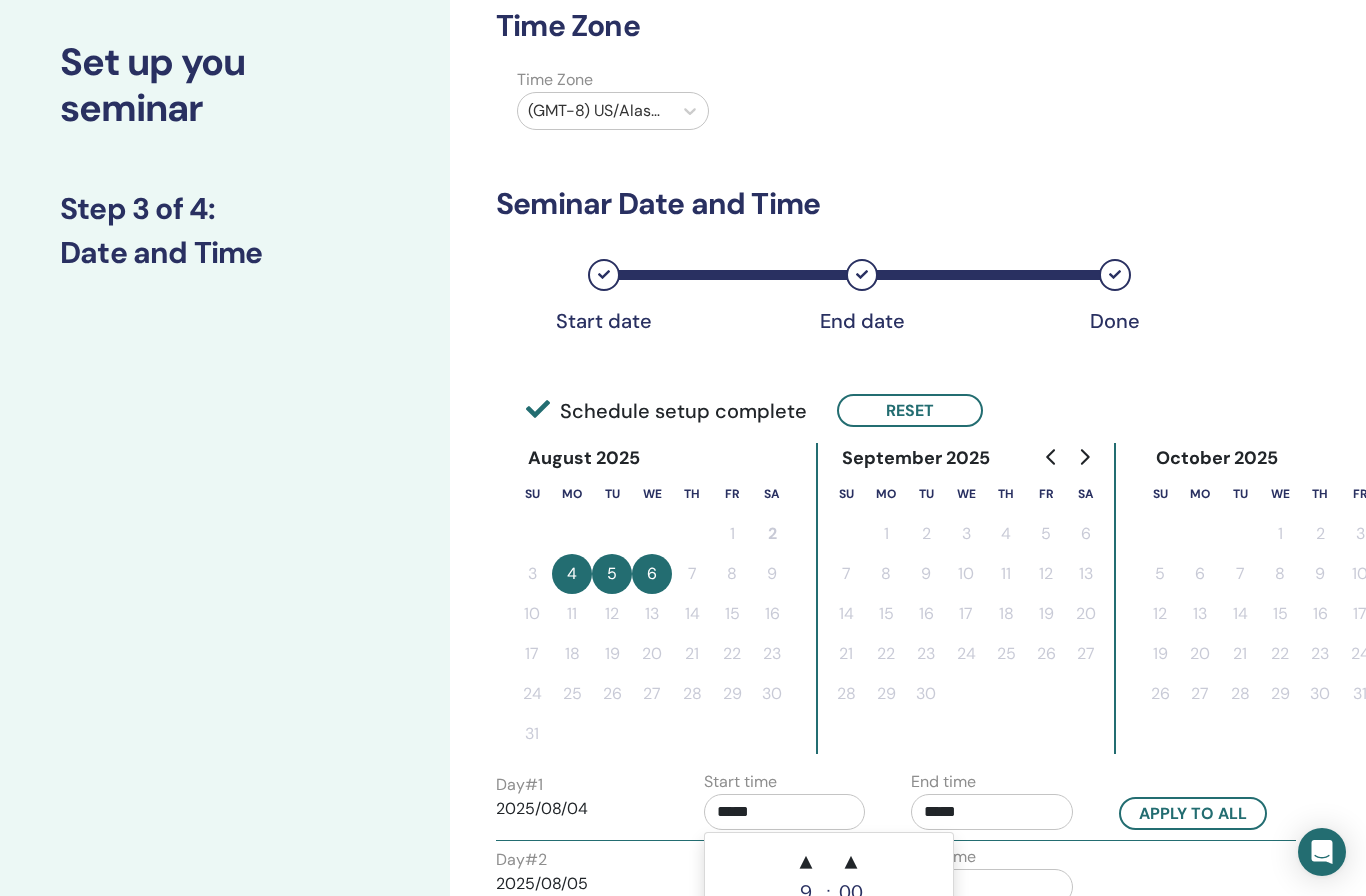 scroll, scrollTop: 103, scrollLeft: 0, axis: vertical 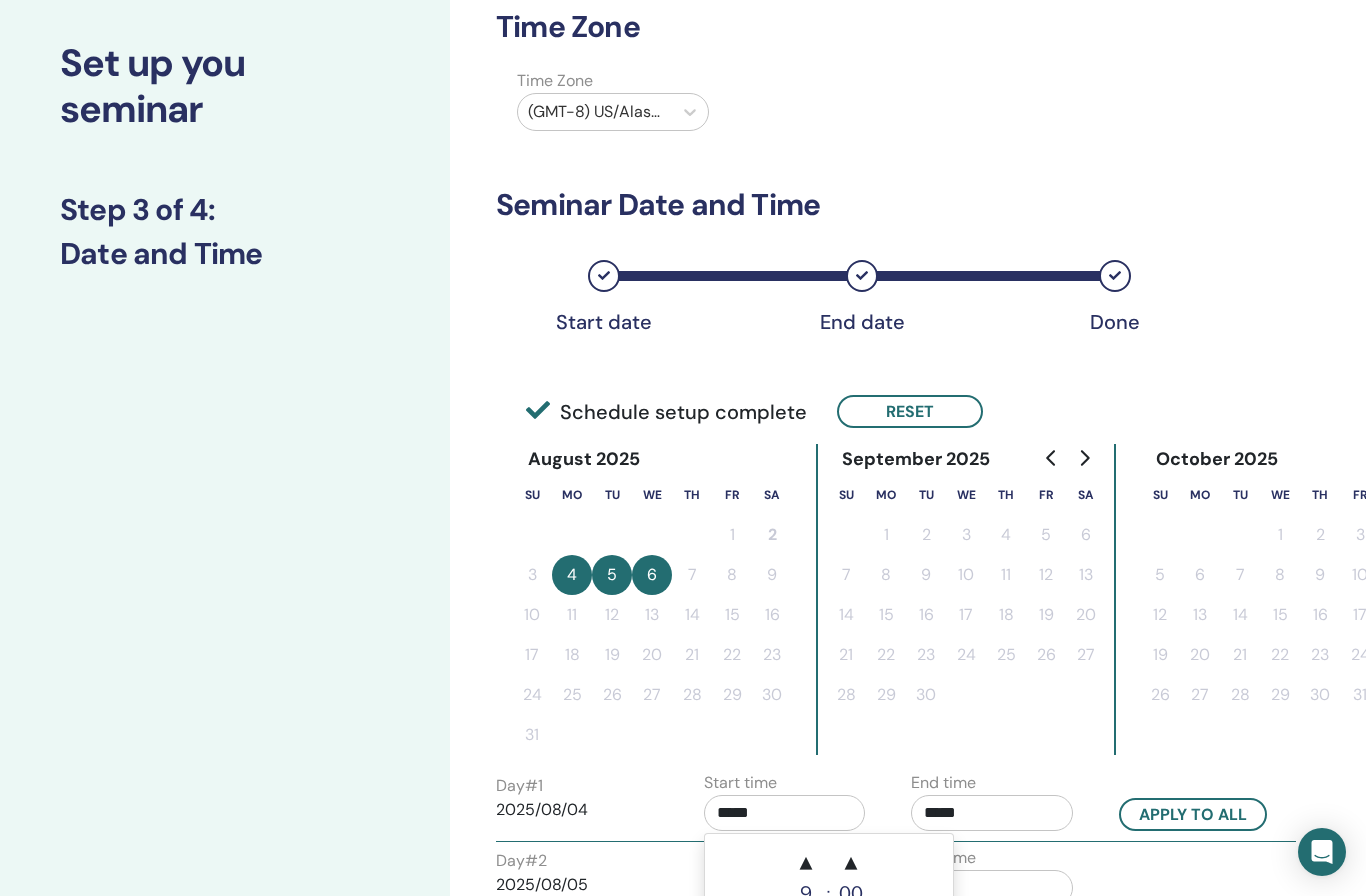 click on "▲" at bounding box center (806, 864) 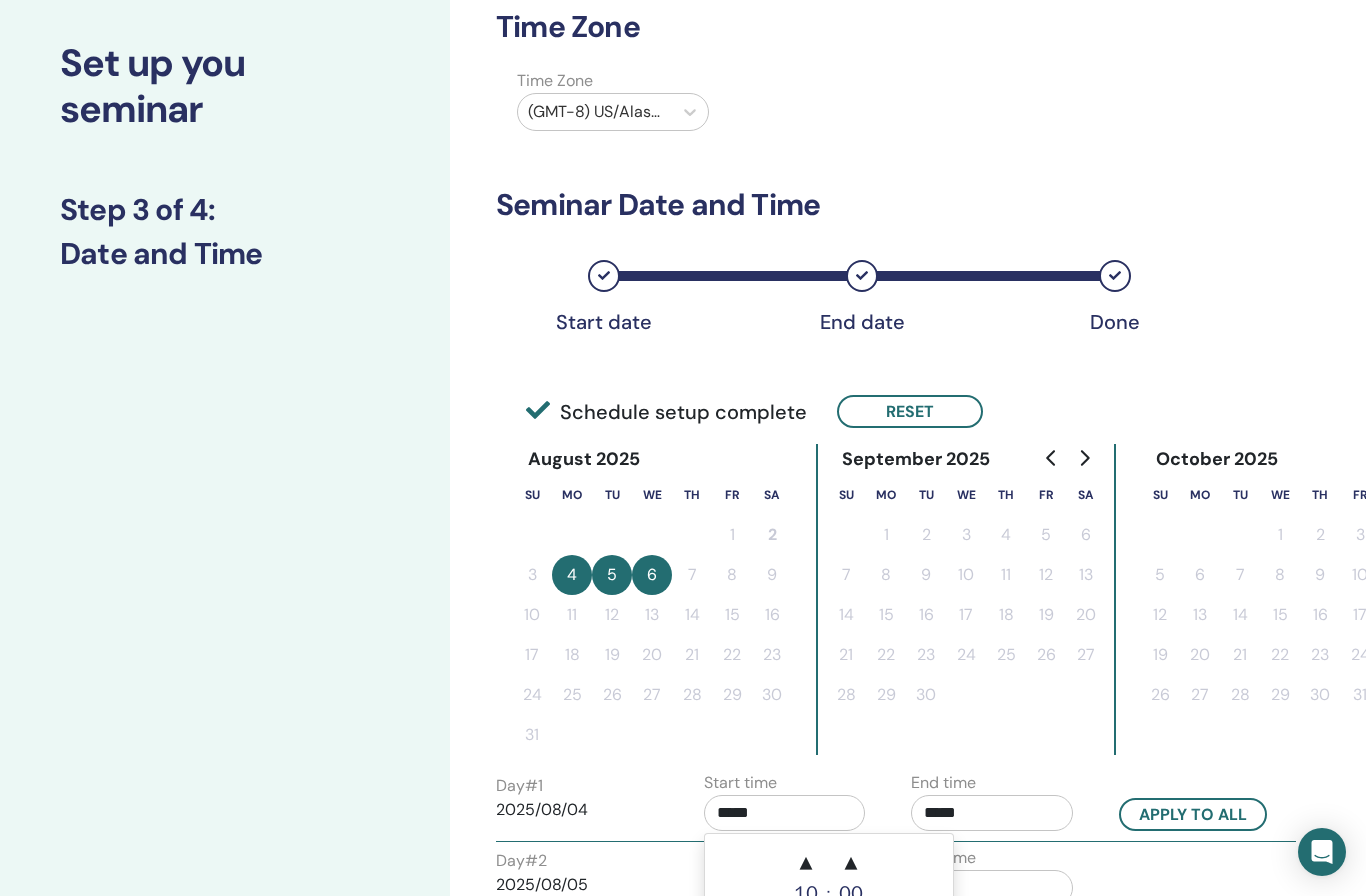click on "*****" at bounding box center (992, 813) 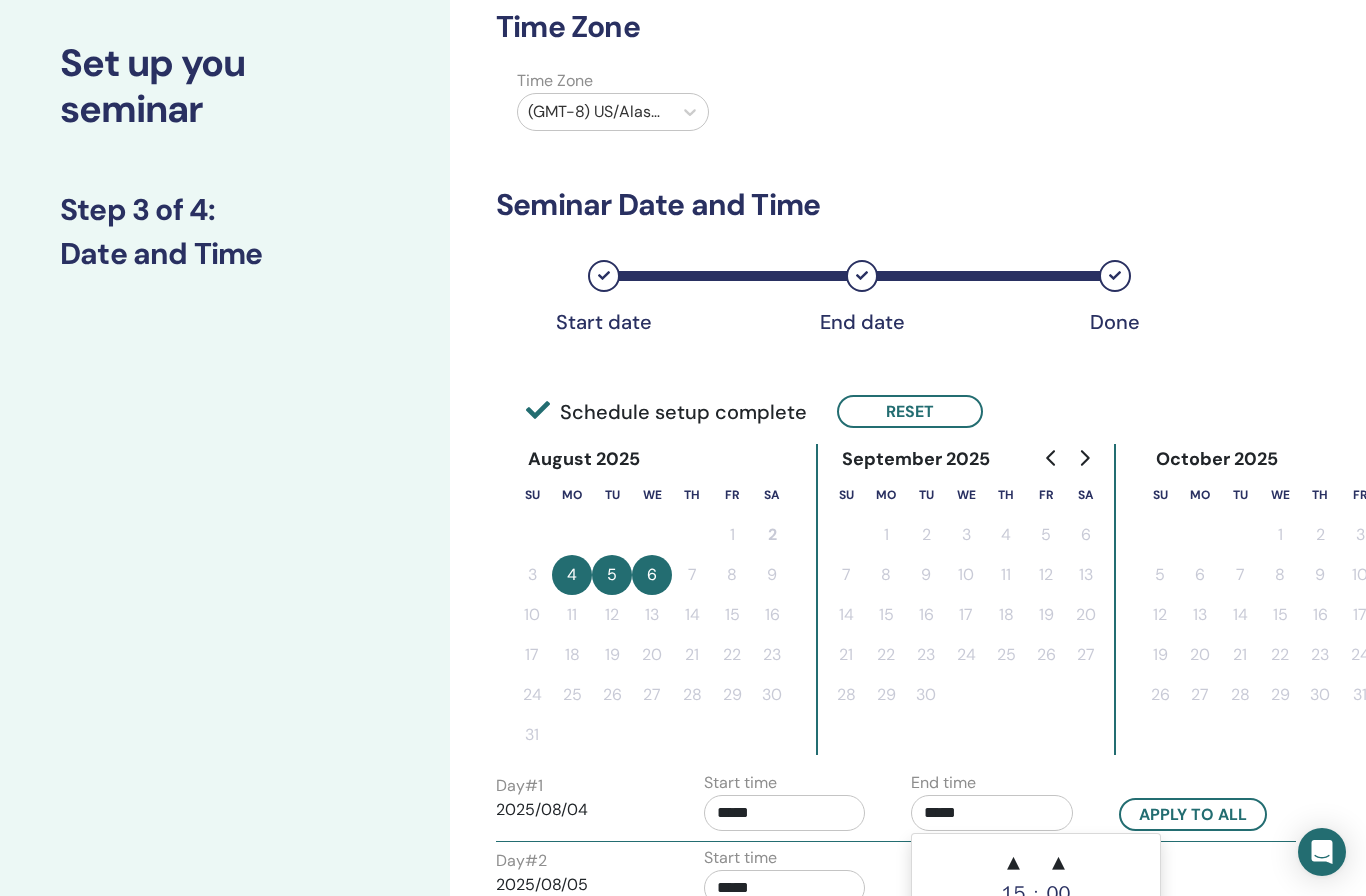 scroll, scrollTop: 370, scrollLeft: 54, axis: both 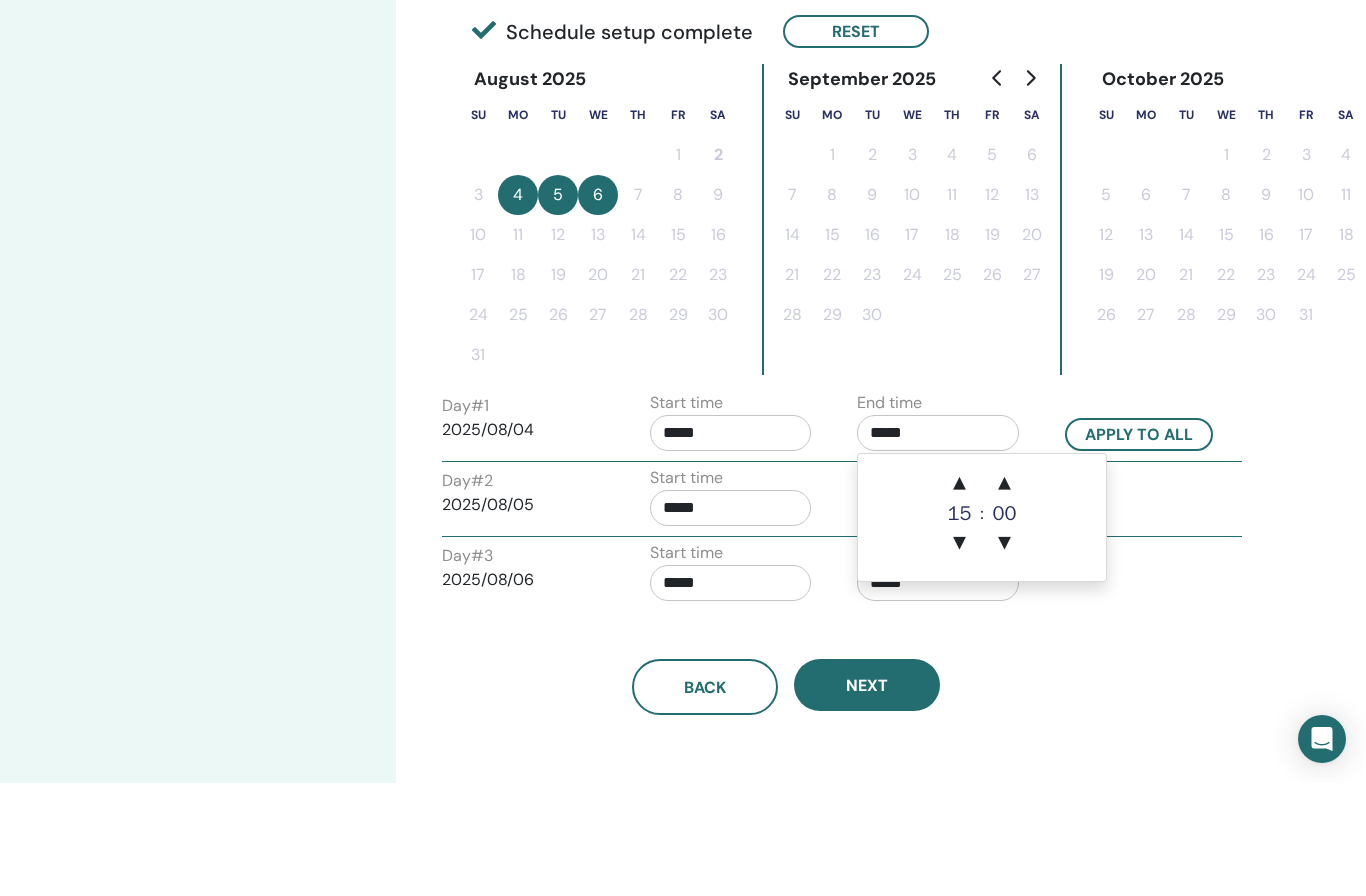click on "▲" at bounding box center (960, 597) 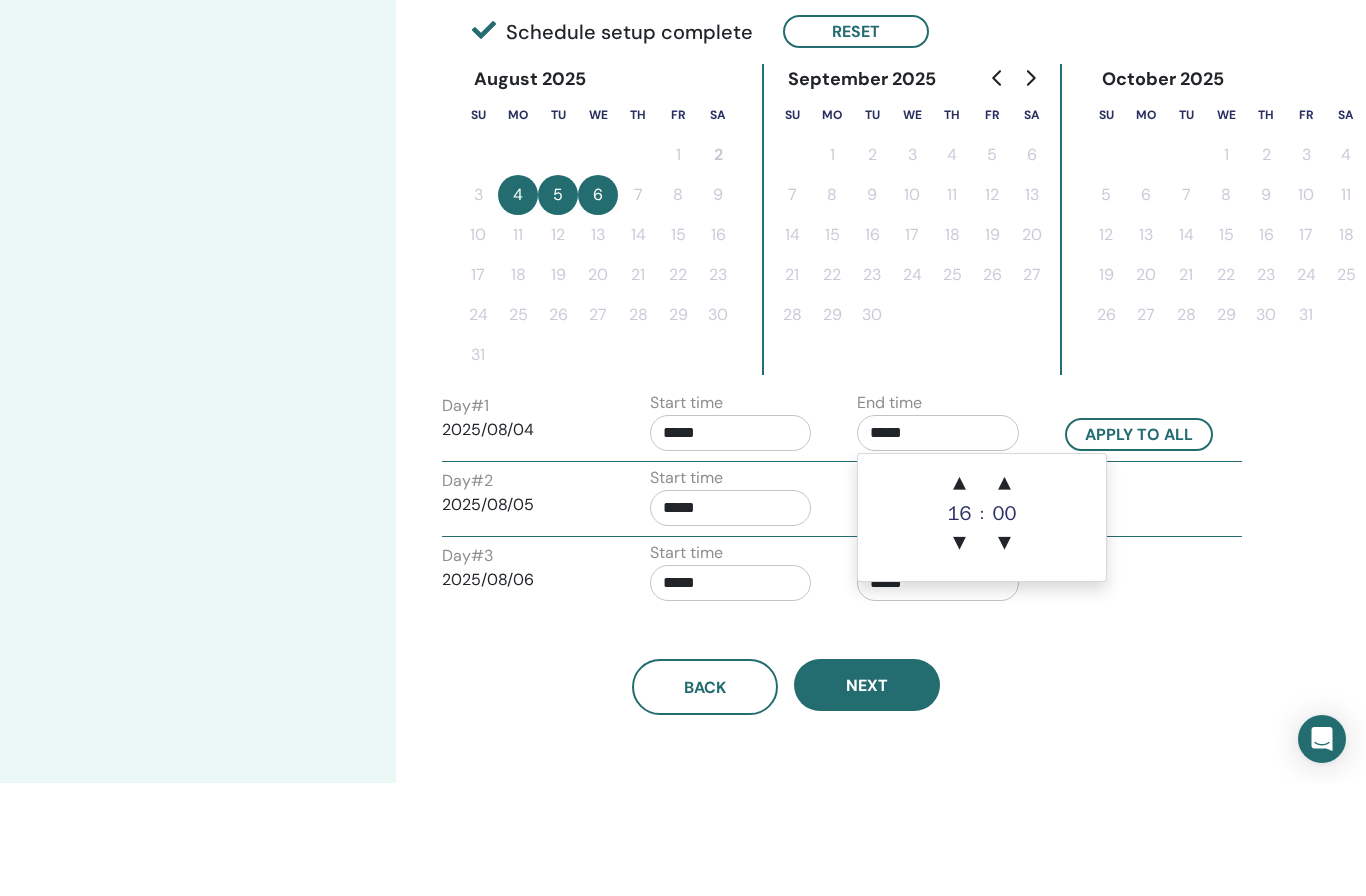 click on "Apply to all" at bounding box center (1139, 547) 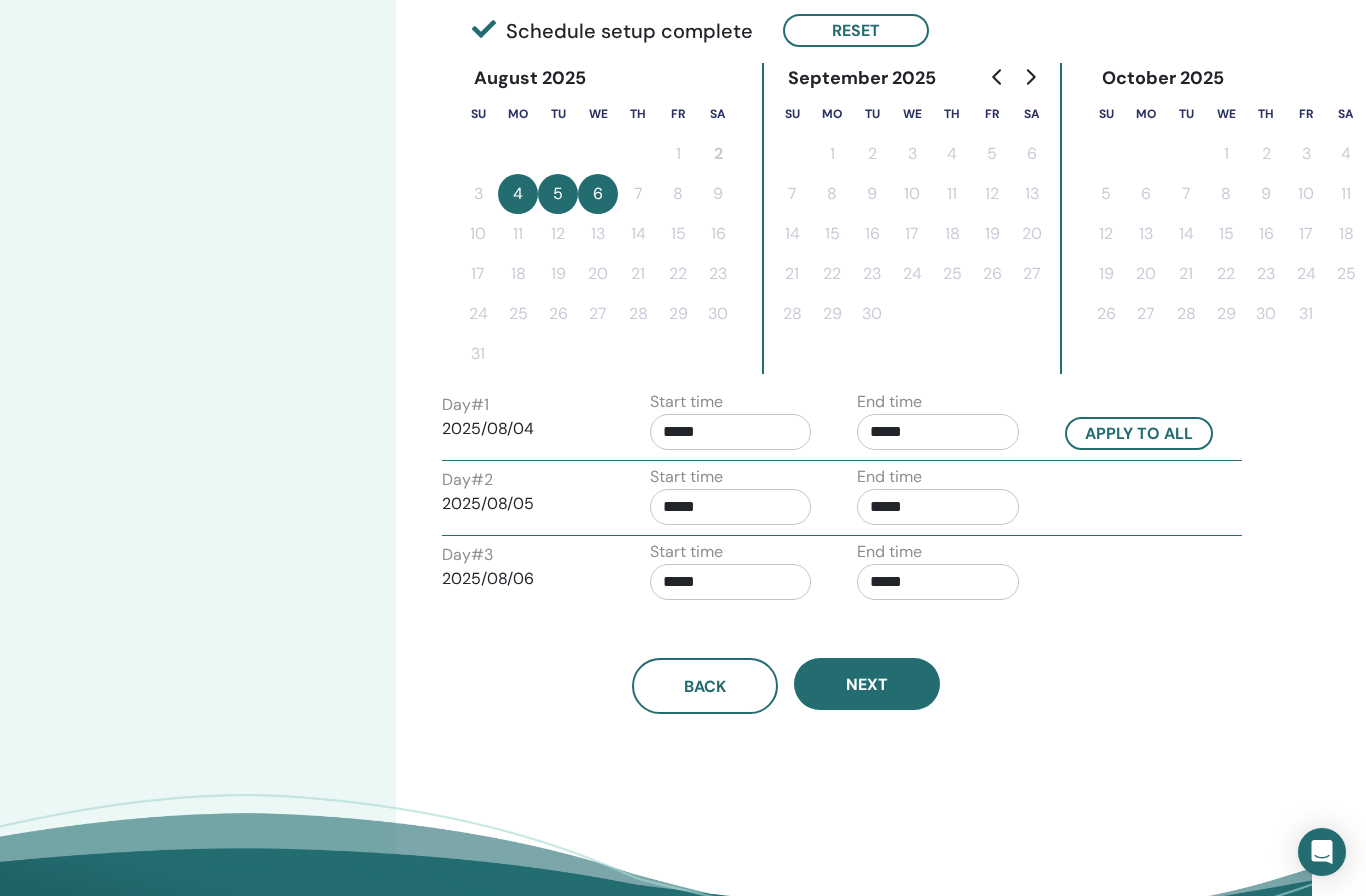 click on "Next" at bounding box center [867, 684] 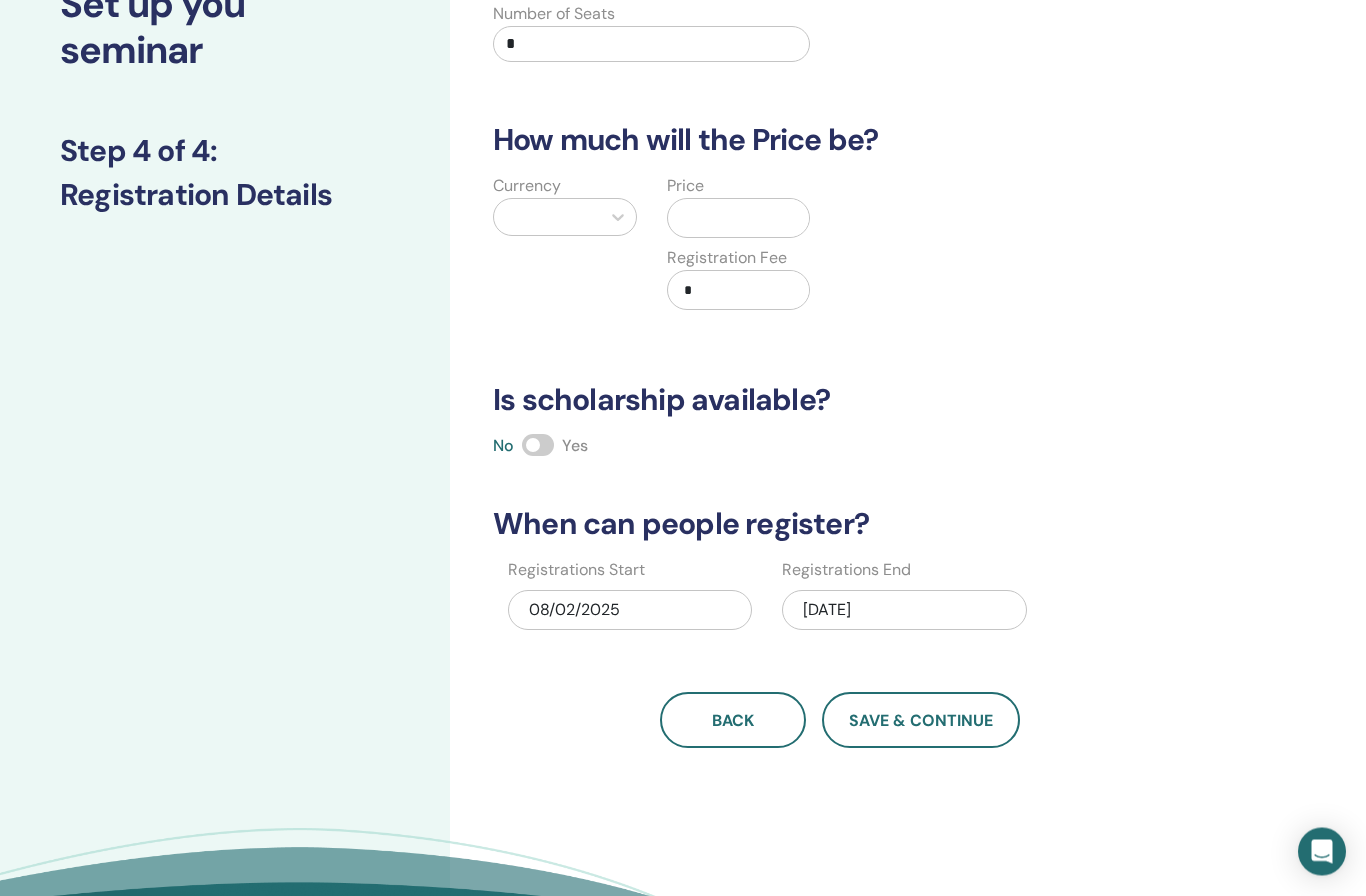 scroll, scrollTop: 157, scrollLeft: 0, axis: vertical 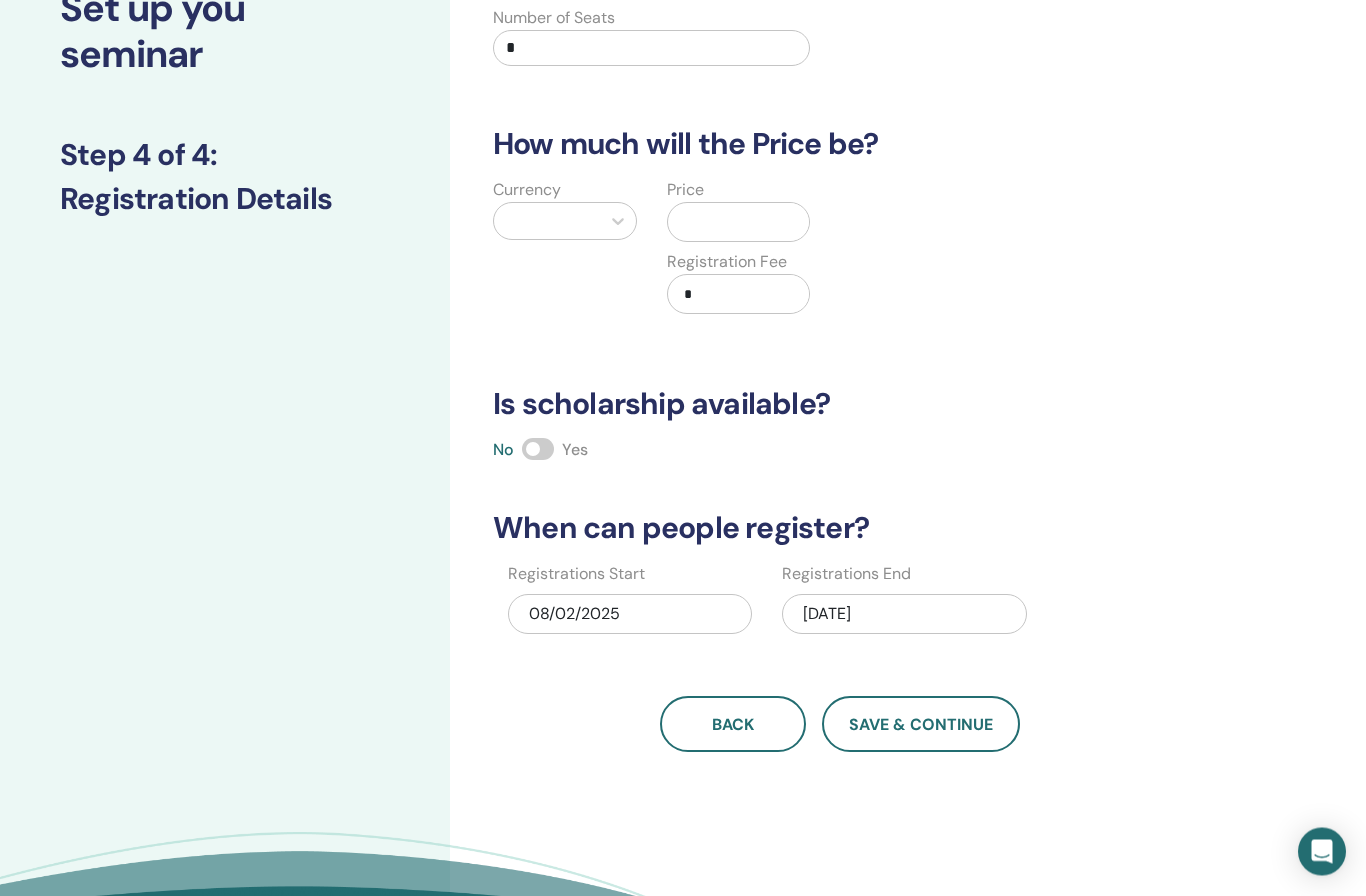 click on "*" at bounding box center [651, 49] 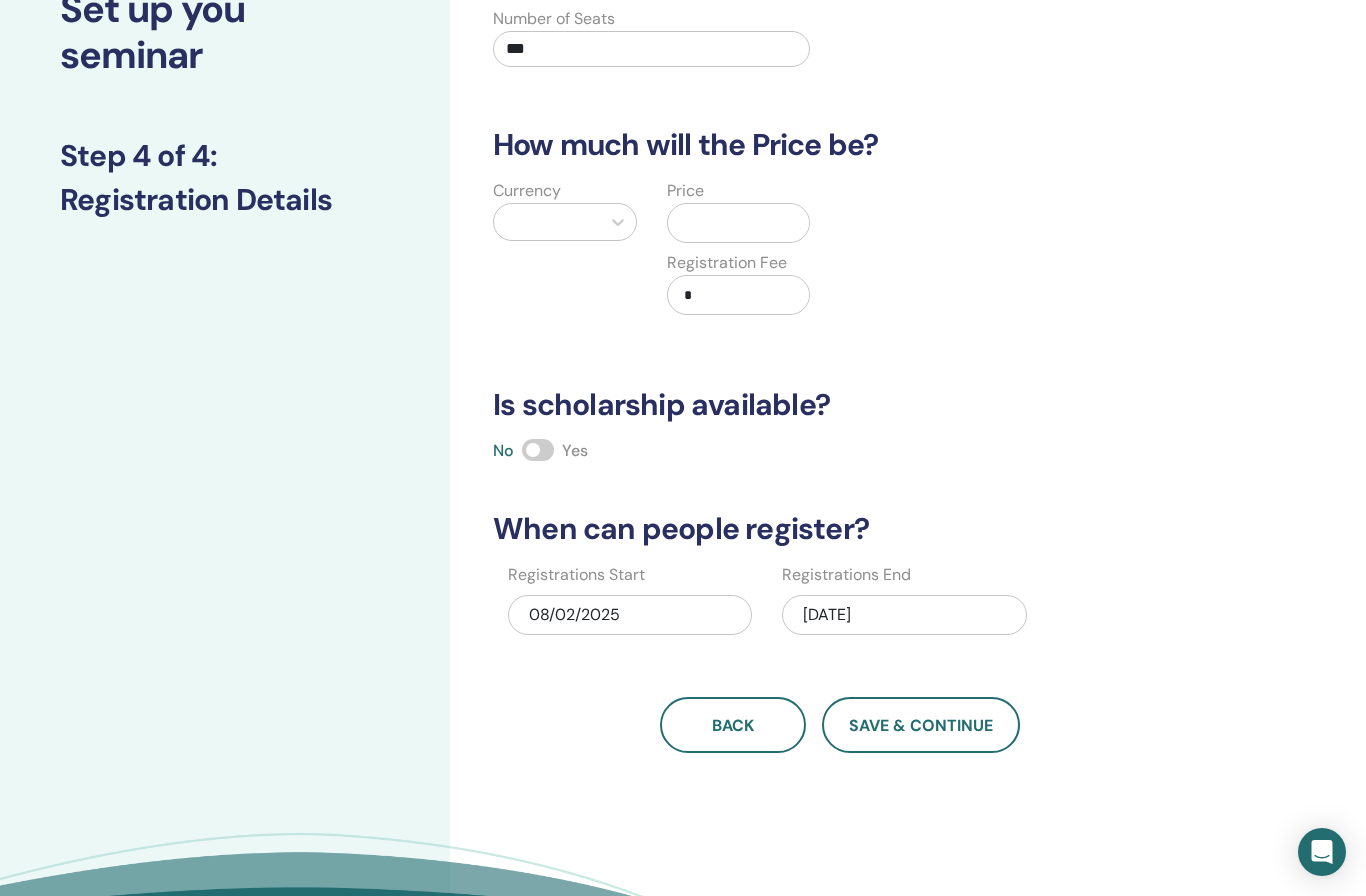 type on "***" 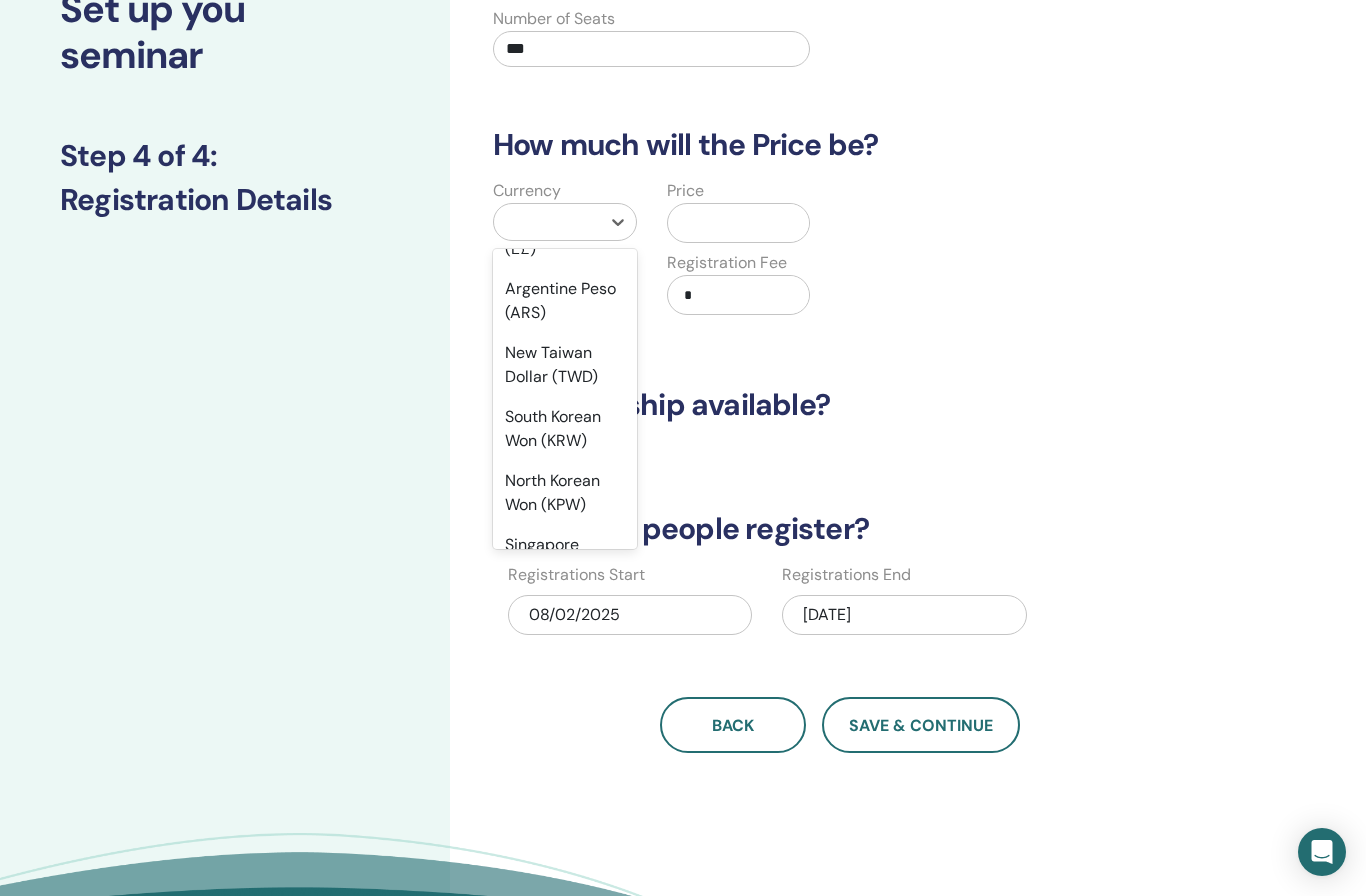 scroll, scrollTop: 2093, scrollLeft: 0, axis: vertical 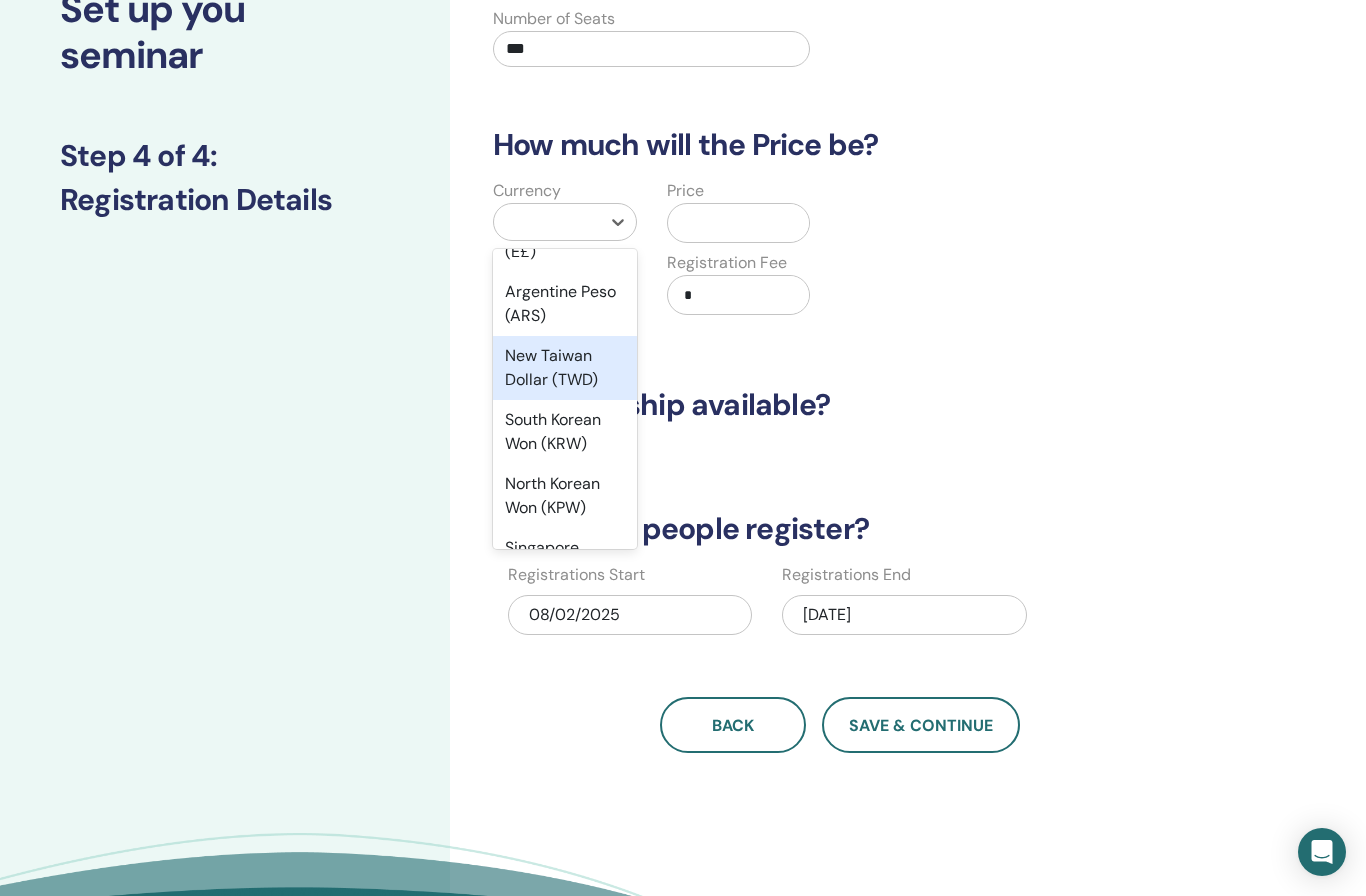 click on "New Taiwan Dollar (TWD)" at bounding box center [565, 368] 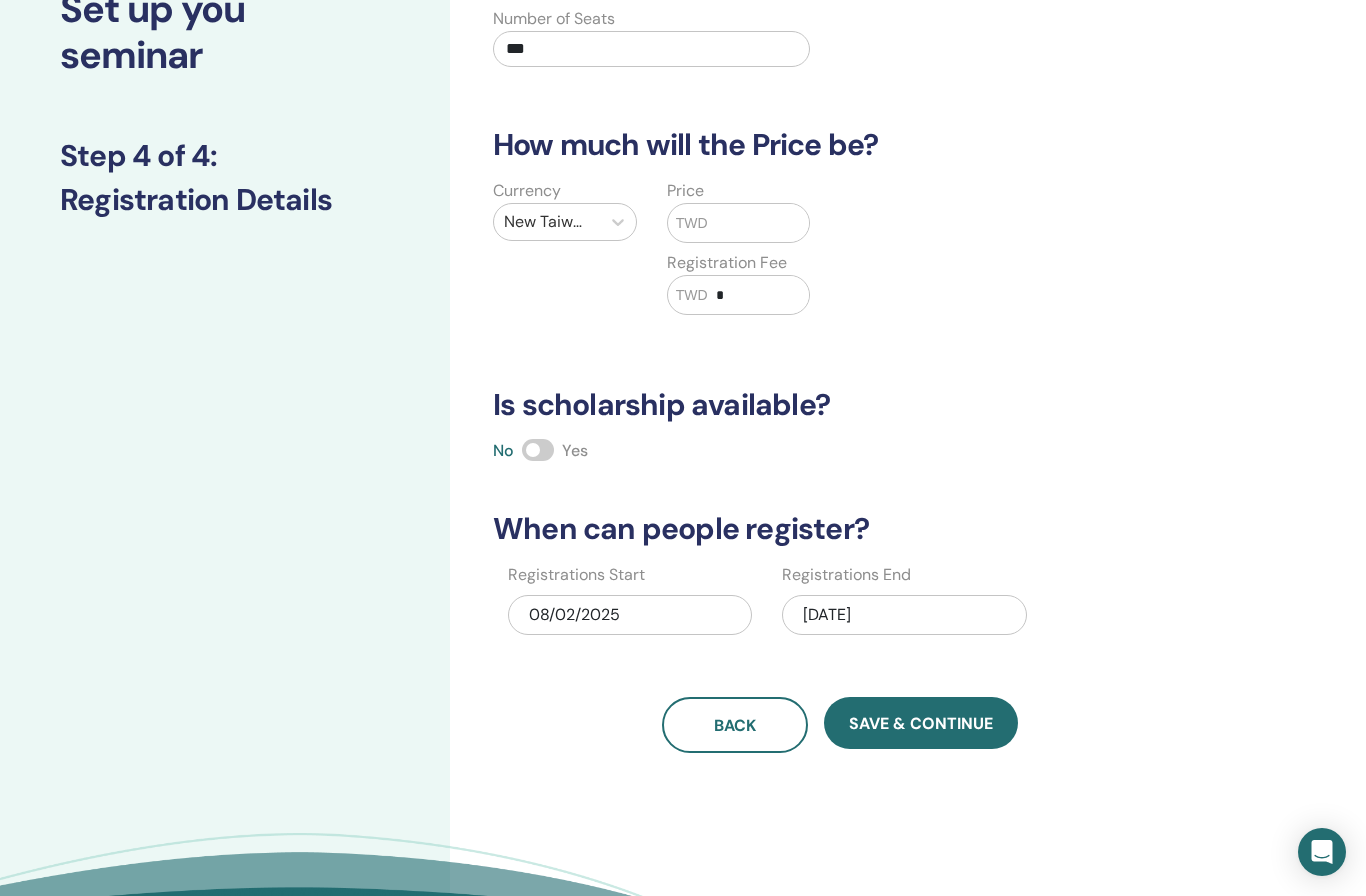 click at bounding box center (759, 223) 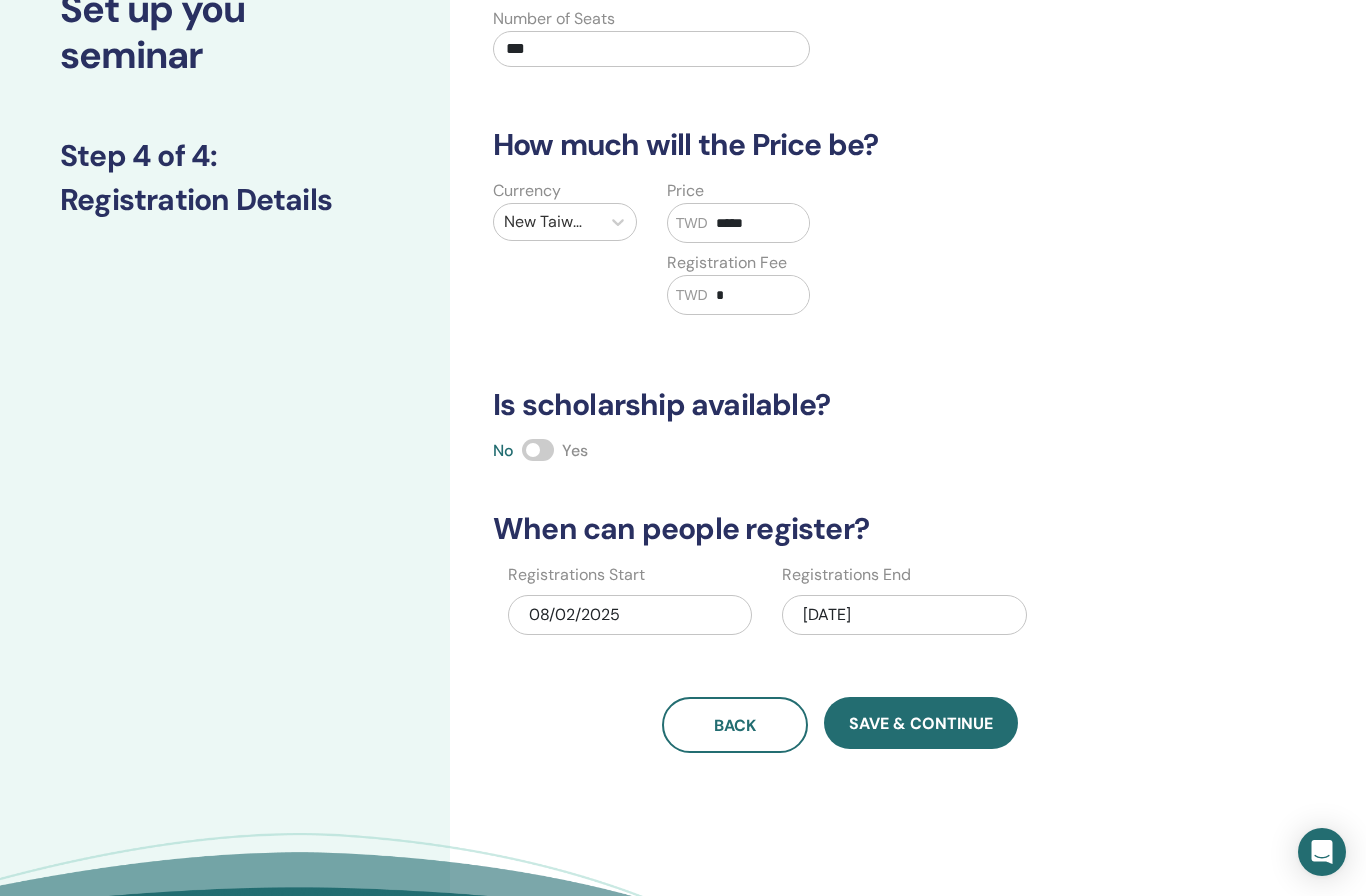 type on "*****" 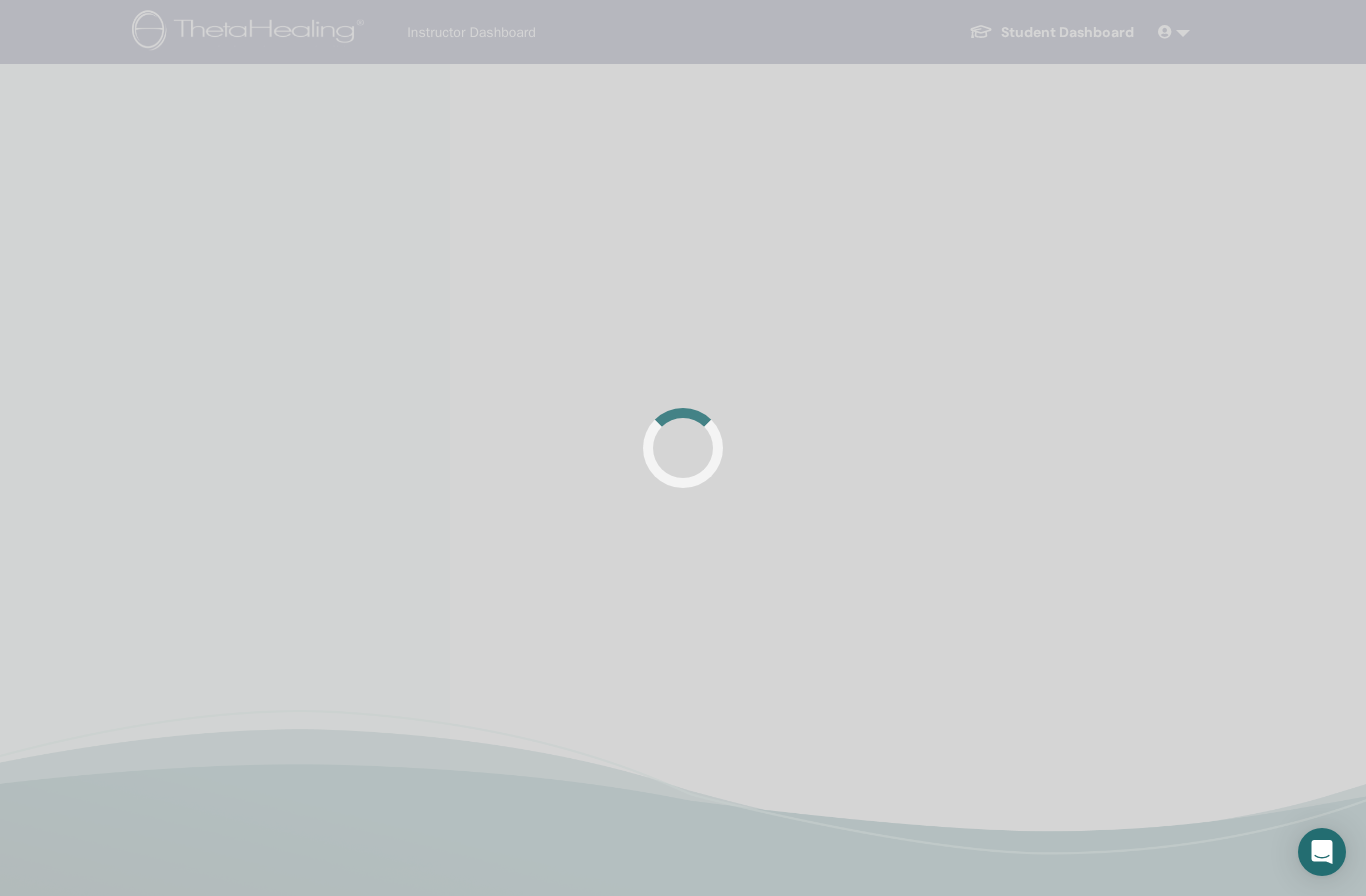 scroll, scrollTop: 0, scrollLeft: 0, axis: both 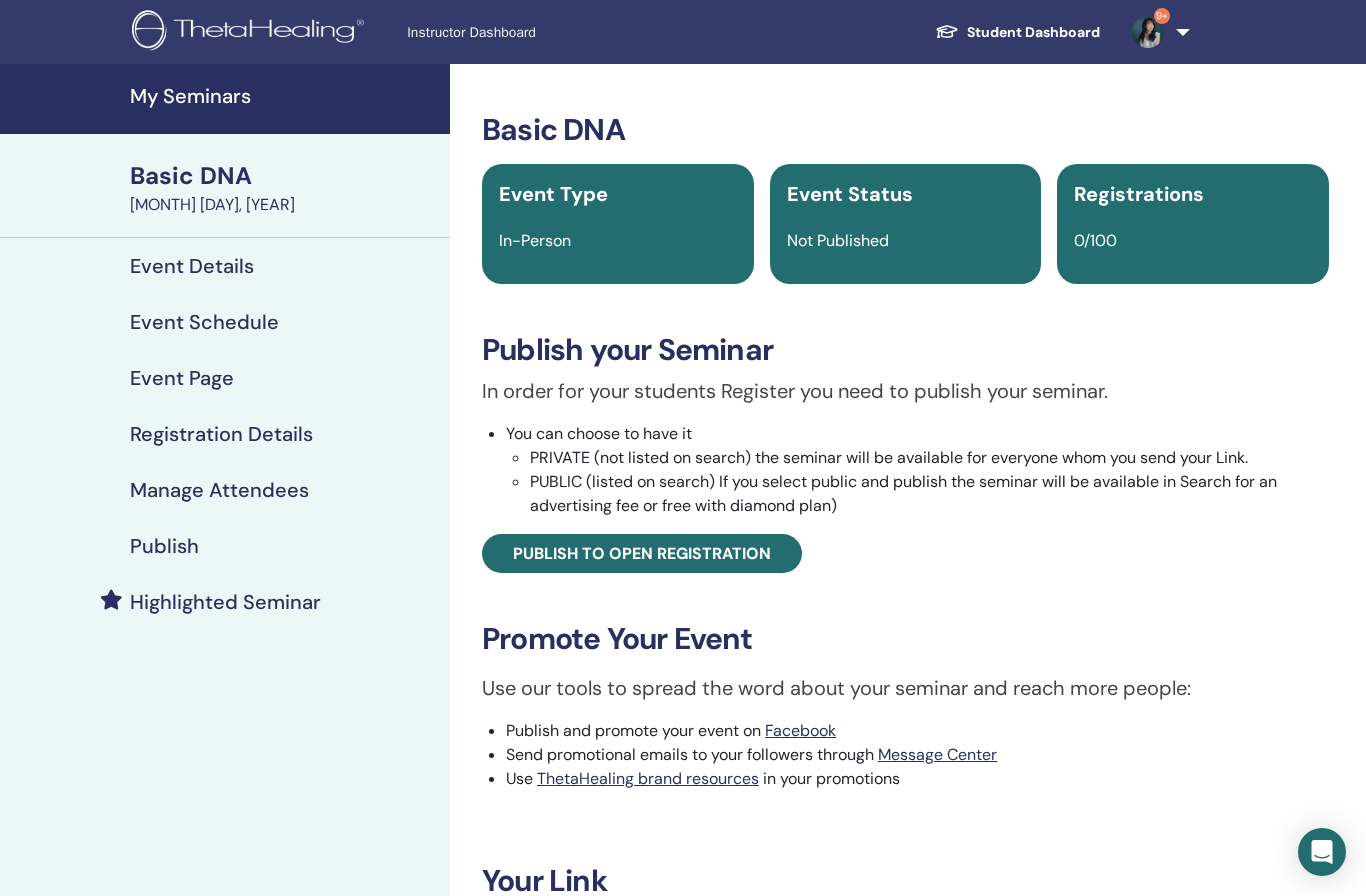 click on "Publish to open registration" at bounding box center [642, 553] 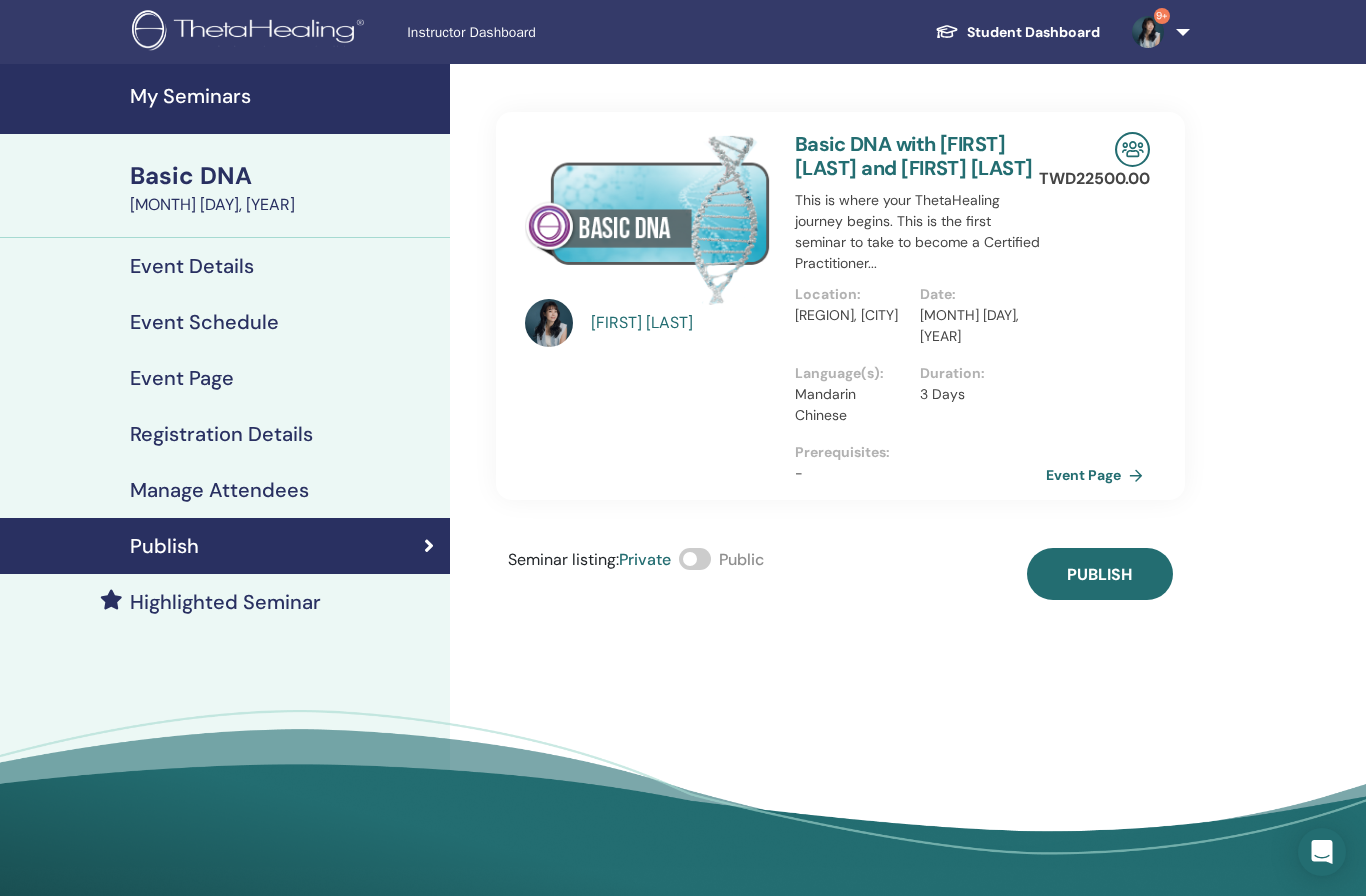 click on "Publish" at bounding box center (1099, 574) 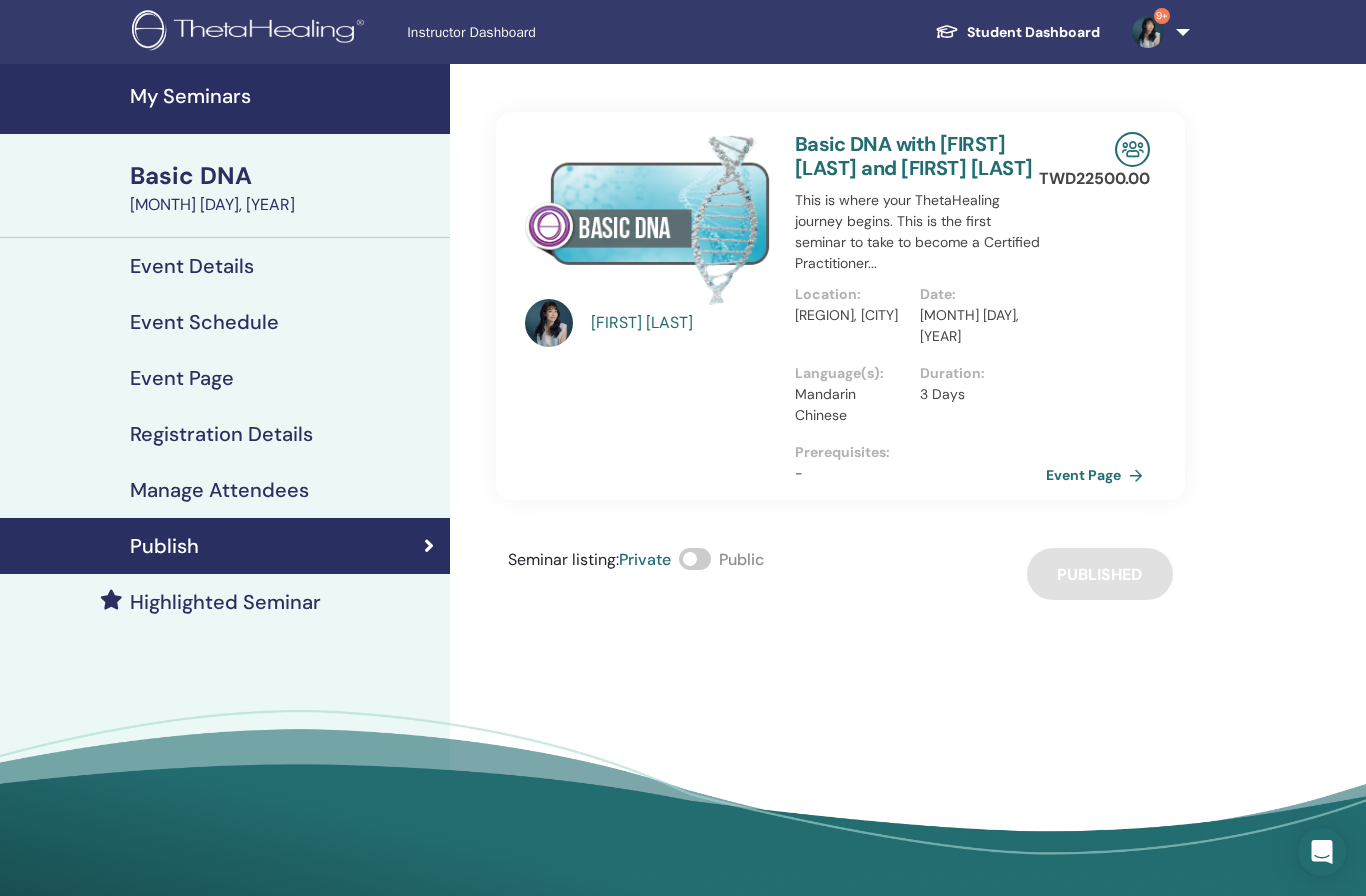 click on "Event Page" at bounding box center (1098, 475) 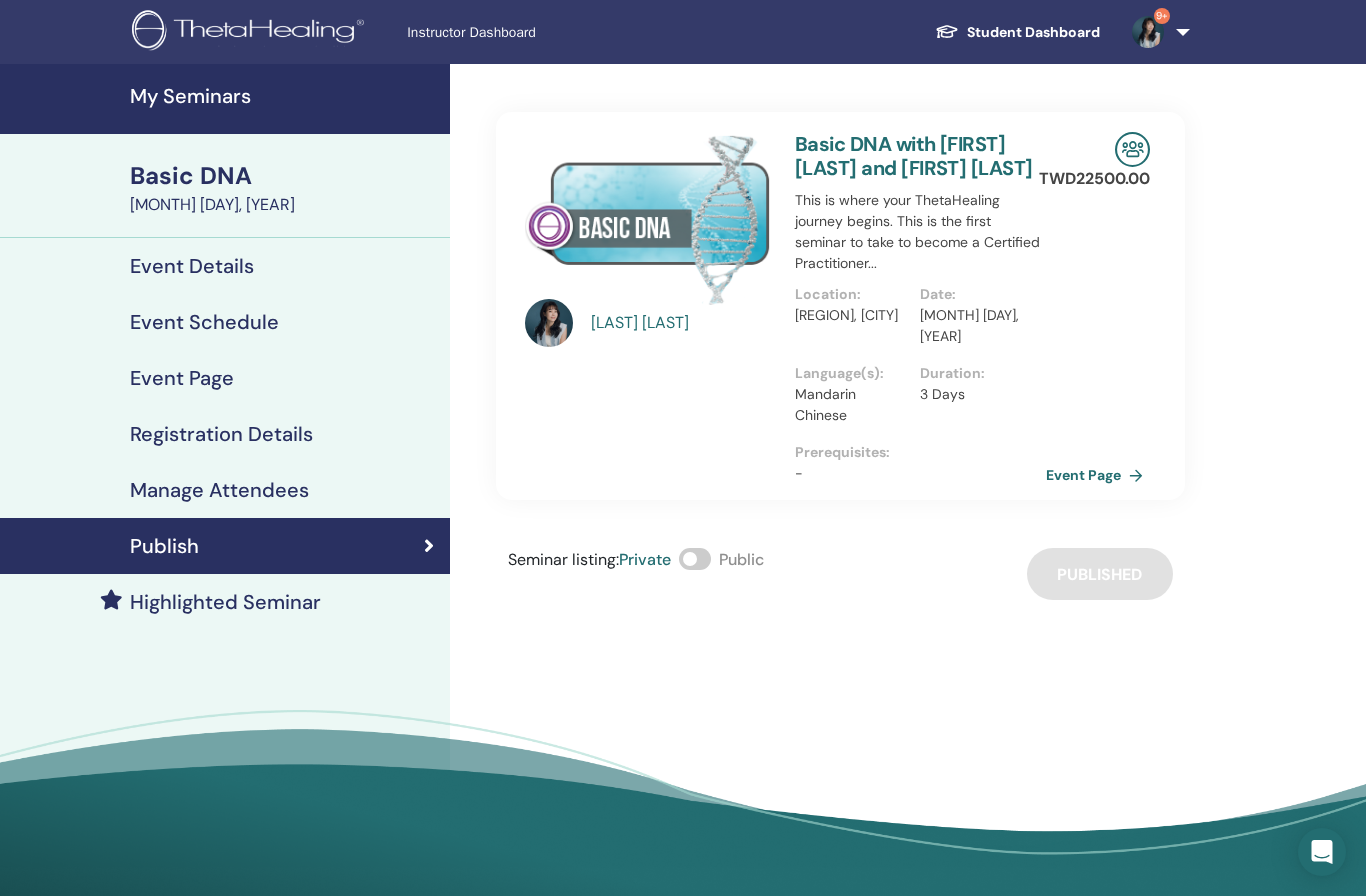scroll, scrollTop: 0, scrollLeft: 0, axis: both 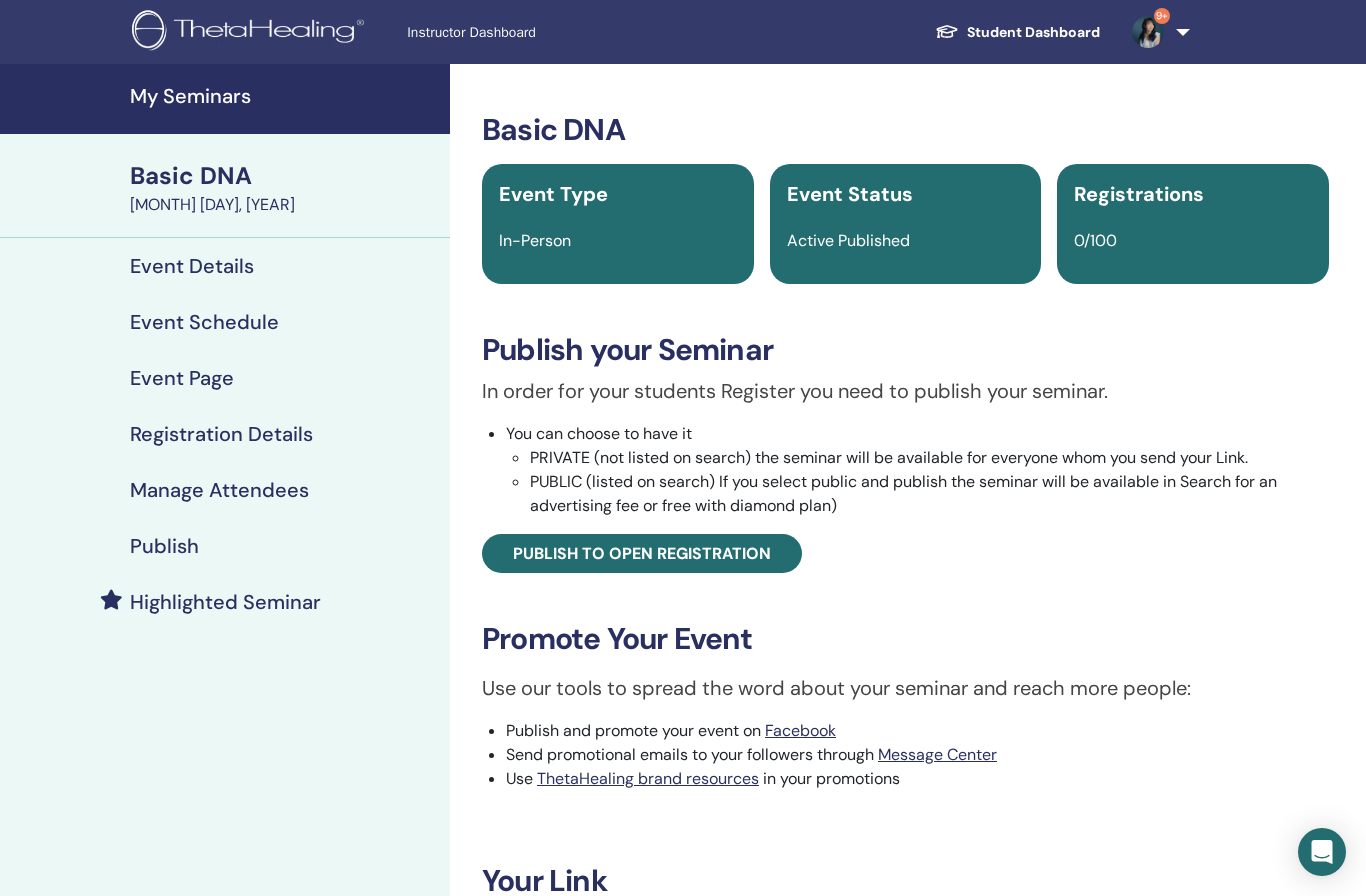 click on "My Seminars" at bounding box center (284, 96) 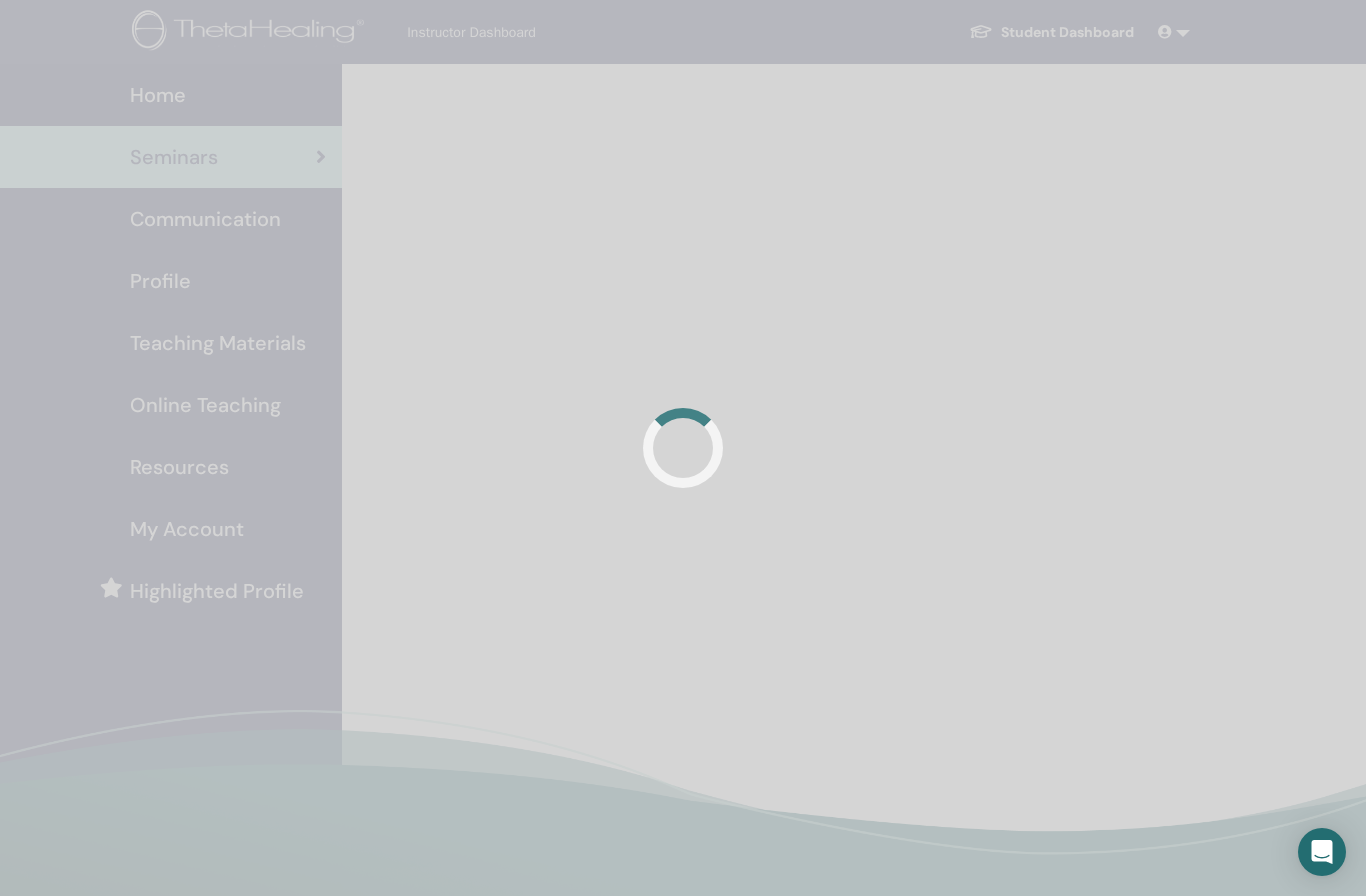 scroll, scrollTop: 0, scrollLeft: 0, axis: both 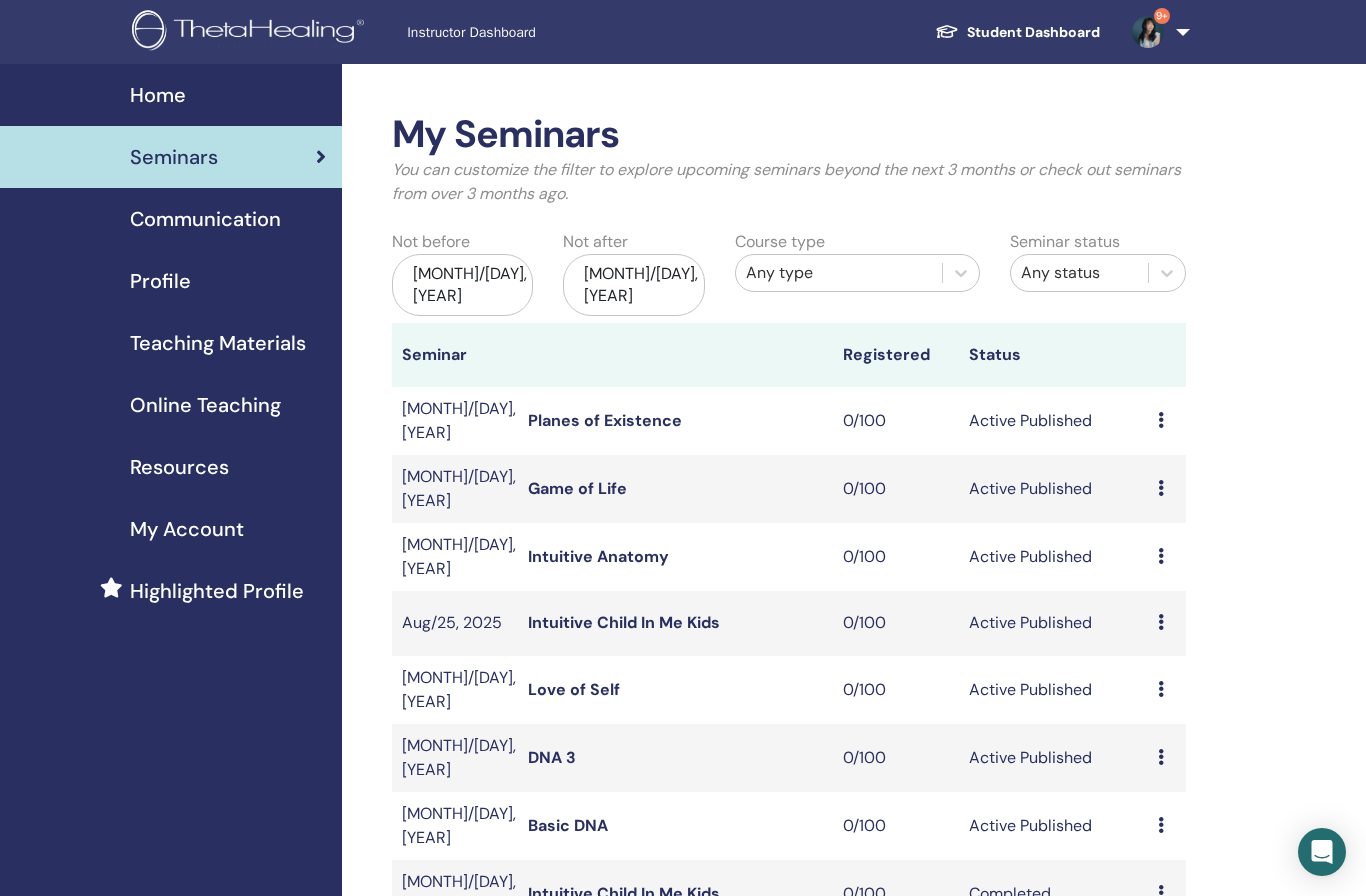 click on "Preview Edit Attendees Cancel" at bounding box center [1167, 758] 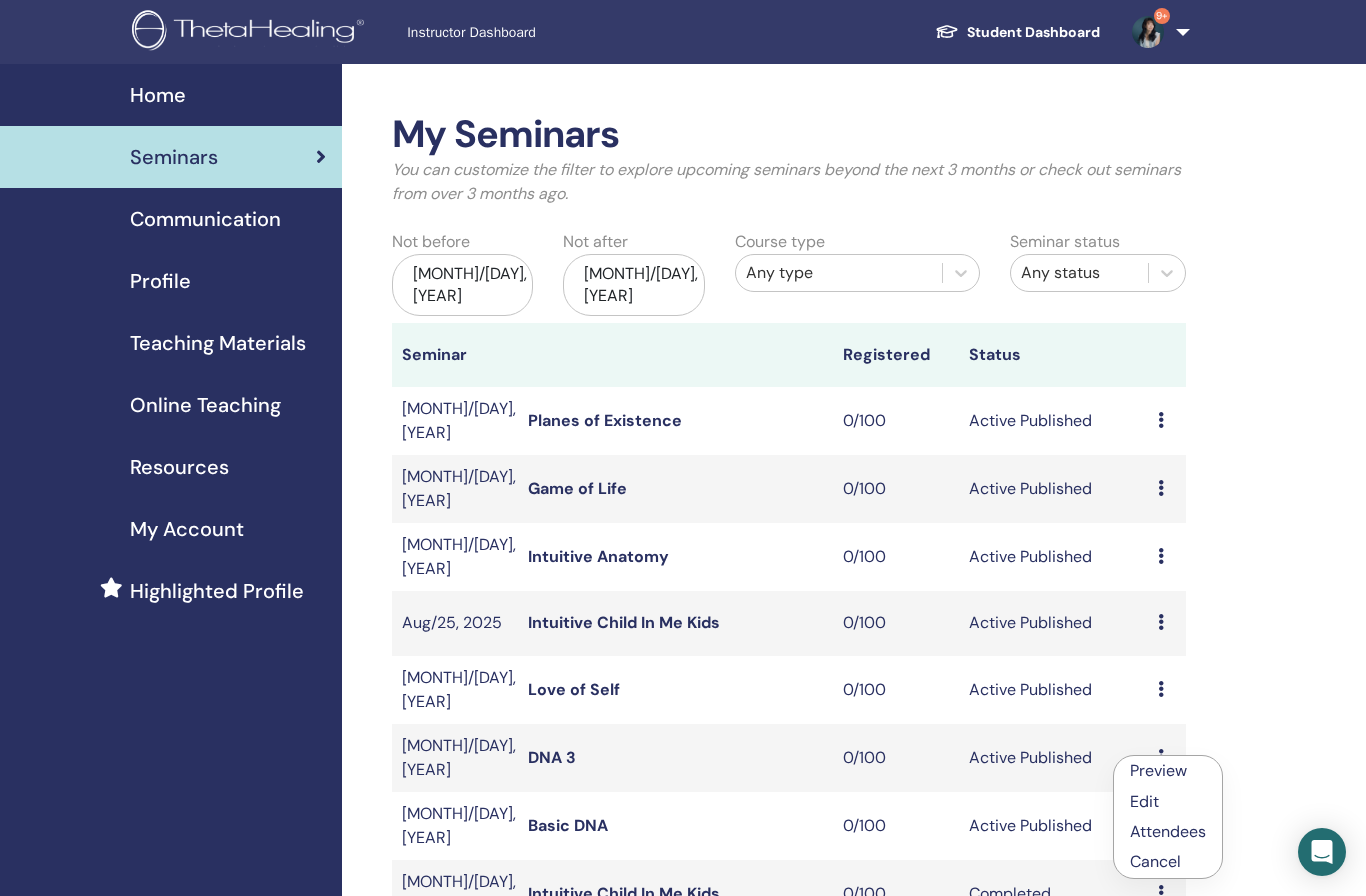 click on "Cancel" at bounding box center (1168, 862) 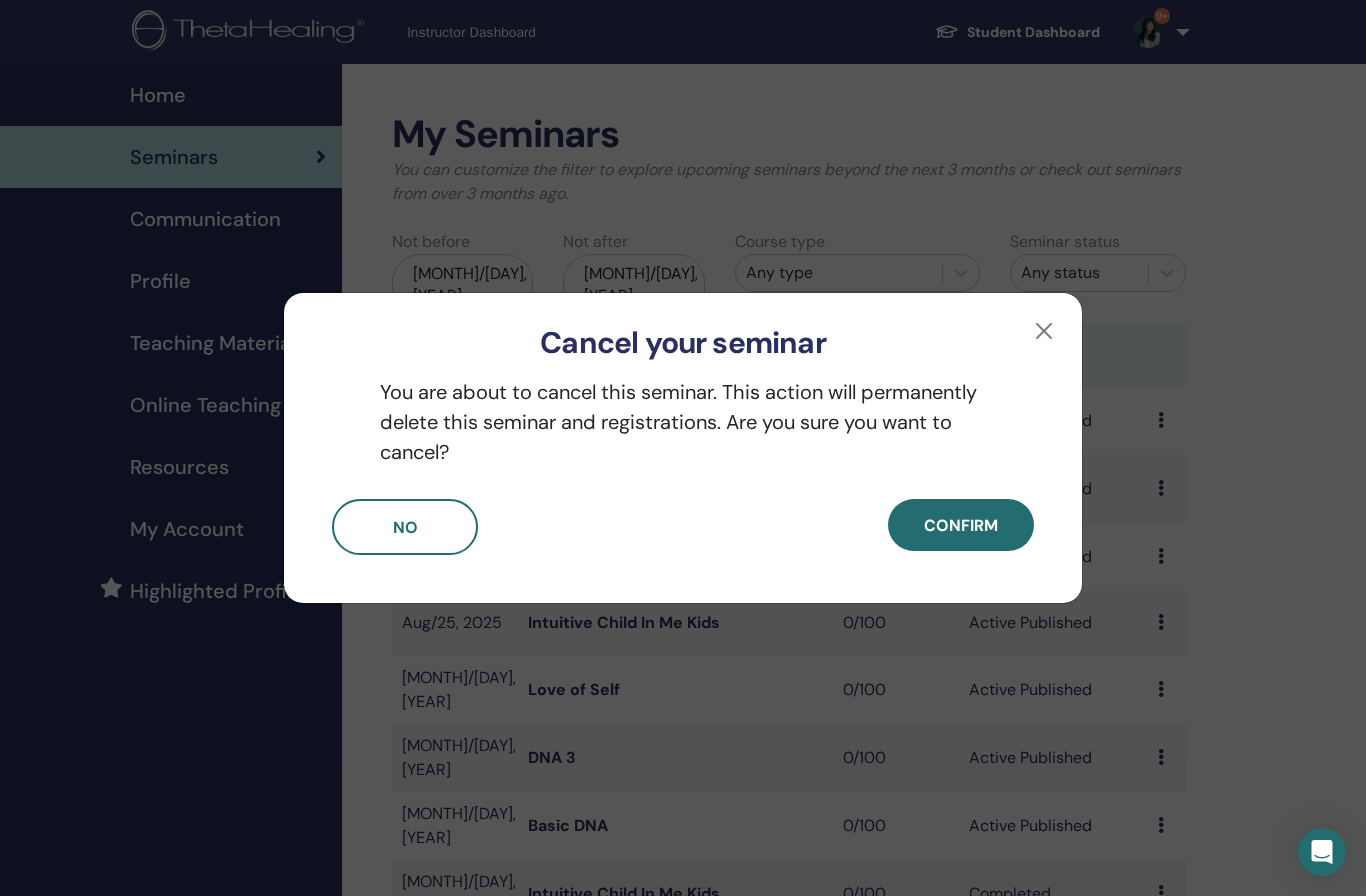 click on "Confirm" at bounding box center (961, 525) 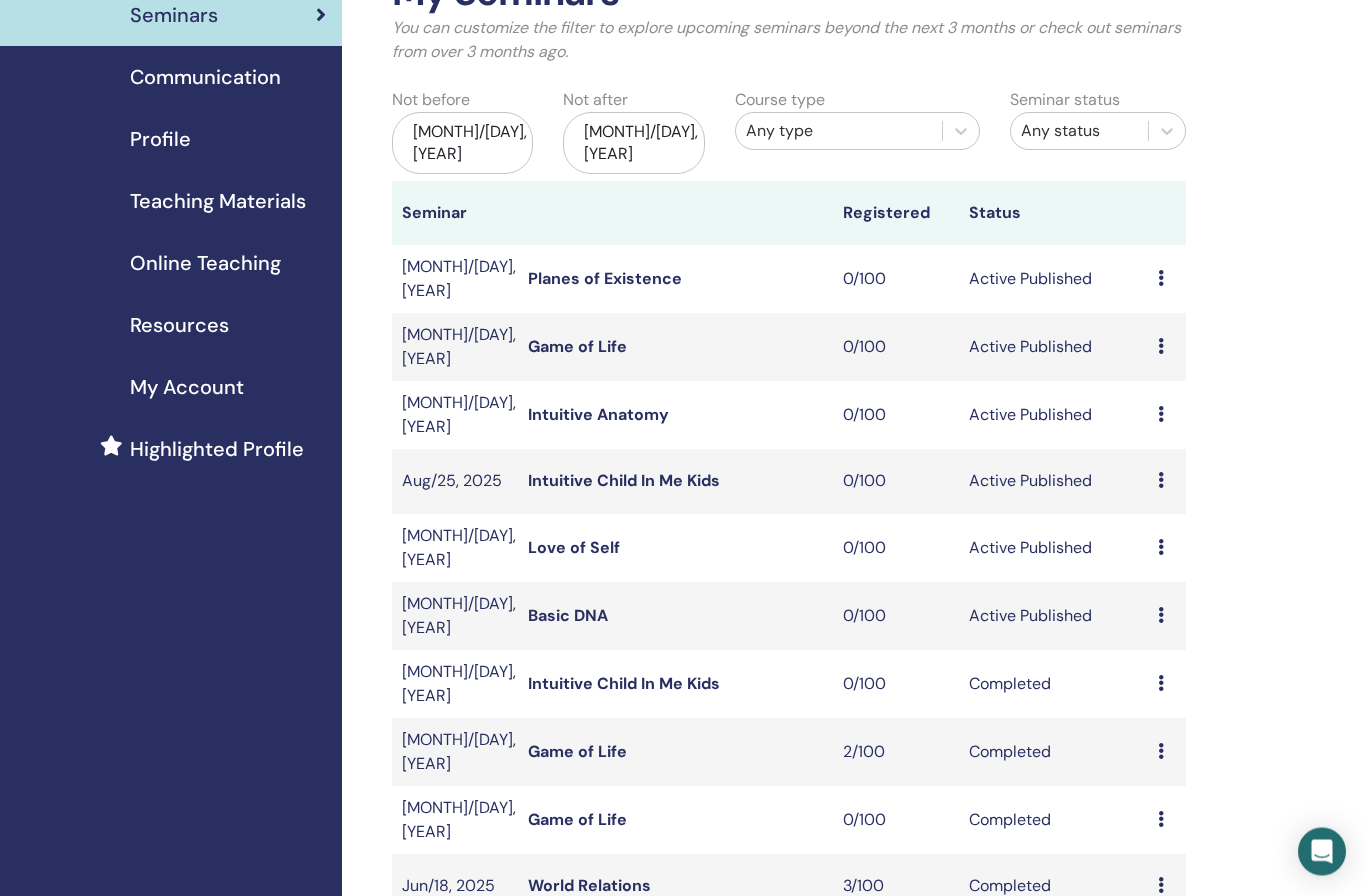scroll, scrollTop: 166, scrollLeft: 0, axis: vertical 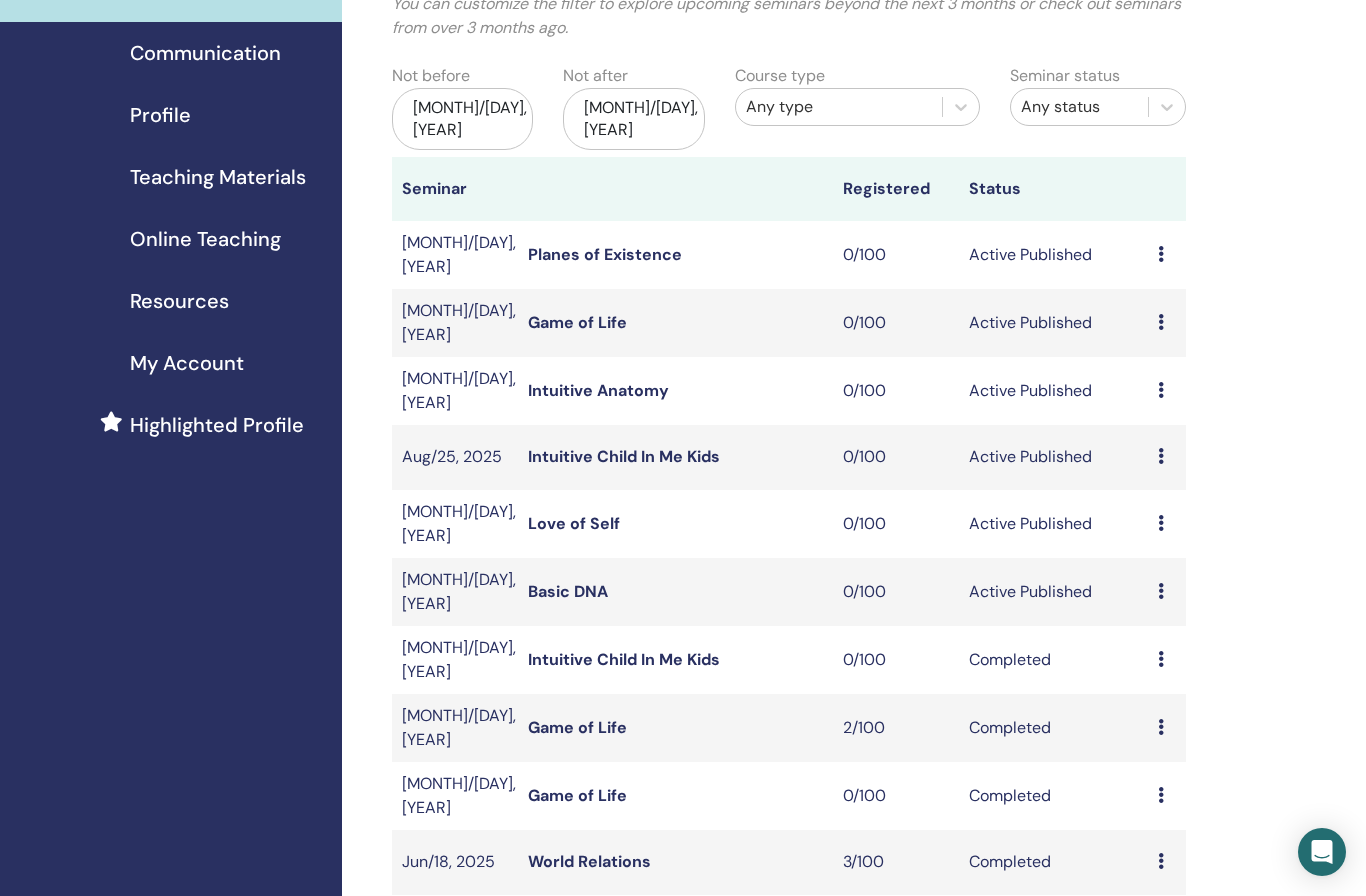 click on "Preview Attendees" at bounding box center (1167, 796) 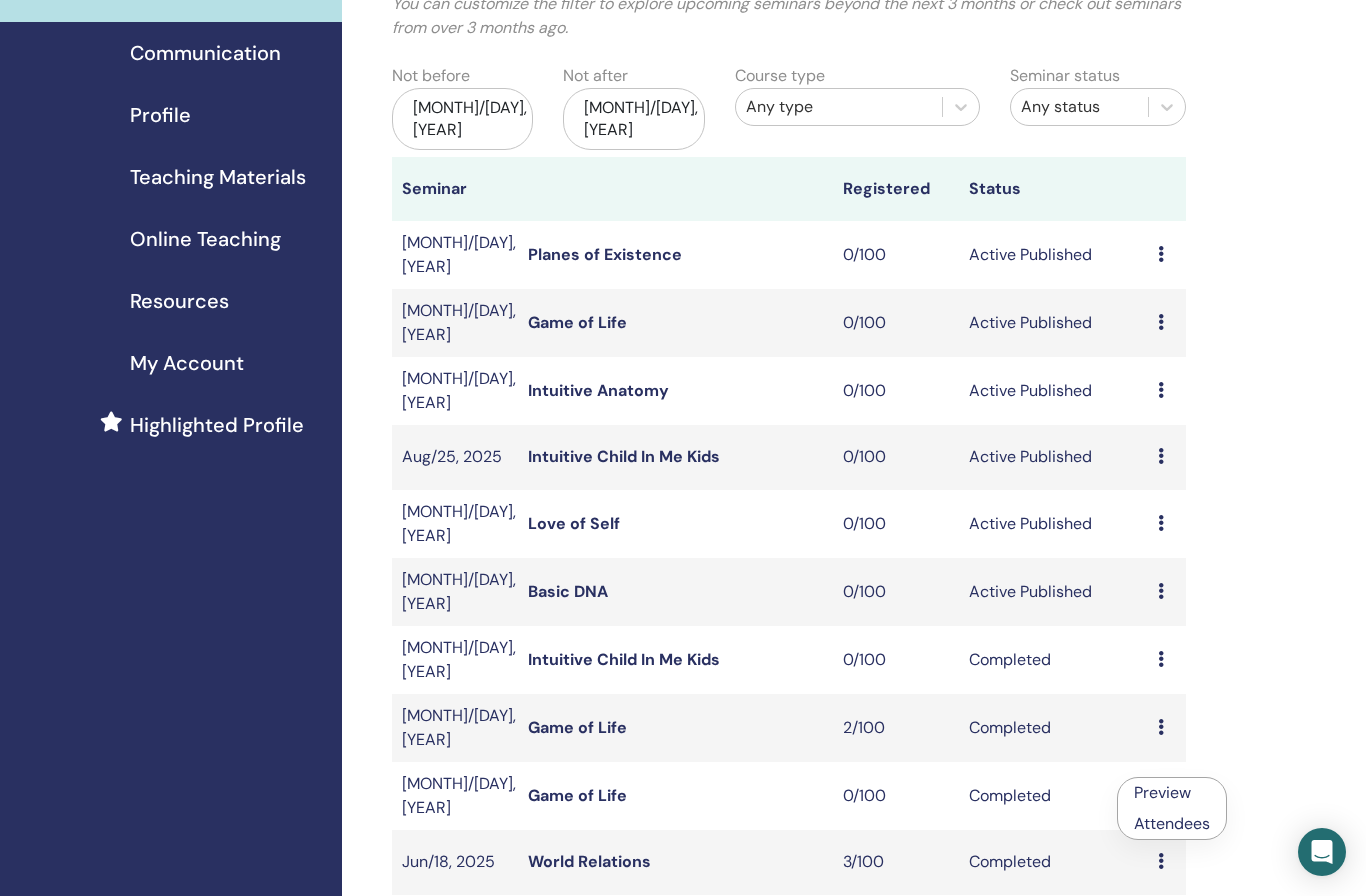 click on "My Seminars You can customize the filter to explore upcoming seminars beyond the next 3 months or check out seminars from over 3 months ago. Not before [MONTH]/[DAY], [YEAR] Not after [MONTH]/[DAY], [YEAR] Course type Any type Seminar status Any status Seminar Registered Status [MONTH]/[DAY], [YEAR] Planes of Existence 0/100 Active Published Preview Edit Attendees Cancel [MONTH]/[DAY], [YEAR] Game of Life 0/100 Active Published Preview Edit Attendees Cancel [MONTH]/[DAY], [YEAR] Intuitive Anatomy 0/100 Active Published Preview Edit Attendees Cancel [MONTH]/[DAY], [YEAR] Intuitive Child In Me Kids 0/100 Active Published Preview Edit Attendees Cancel [MONTH]/[DAY], [YEAR] Love of Self 0/100 Active Published Preview Edit Attendees Cancel [MONTH]/[DAY], [YEAR] Basic DNA 0/100 Active Published Preview Edit Attendees Cancel [MONTH]/[DAY], [YEAR] Intuitive Child In Me Kids 0/100 Completed Preview Attendees [MONTH]/[DAY], [YEAR] Game of Life 2/100 Completed Preview Attendees [MONTH]/[DAY], [YEAR] Game of Life 0/100 Completed Preview Attendees [MONTH]/[DAY], [YEAR] World Relations 3/100 Completed 1 2" at bounding box center [854, 708] 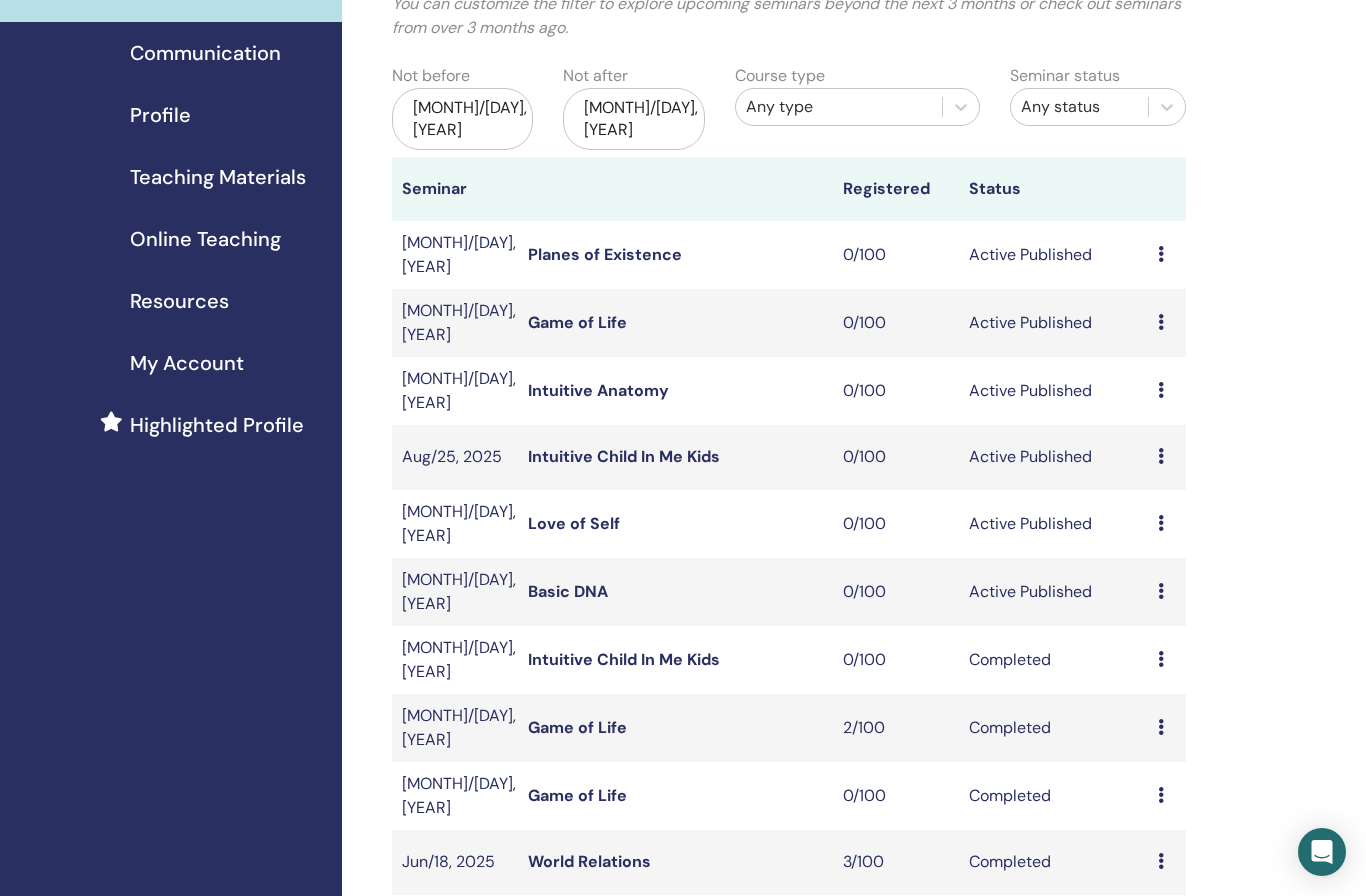 click on "Preview Attendees" at bounding box center (1167, 796) 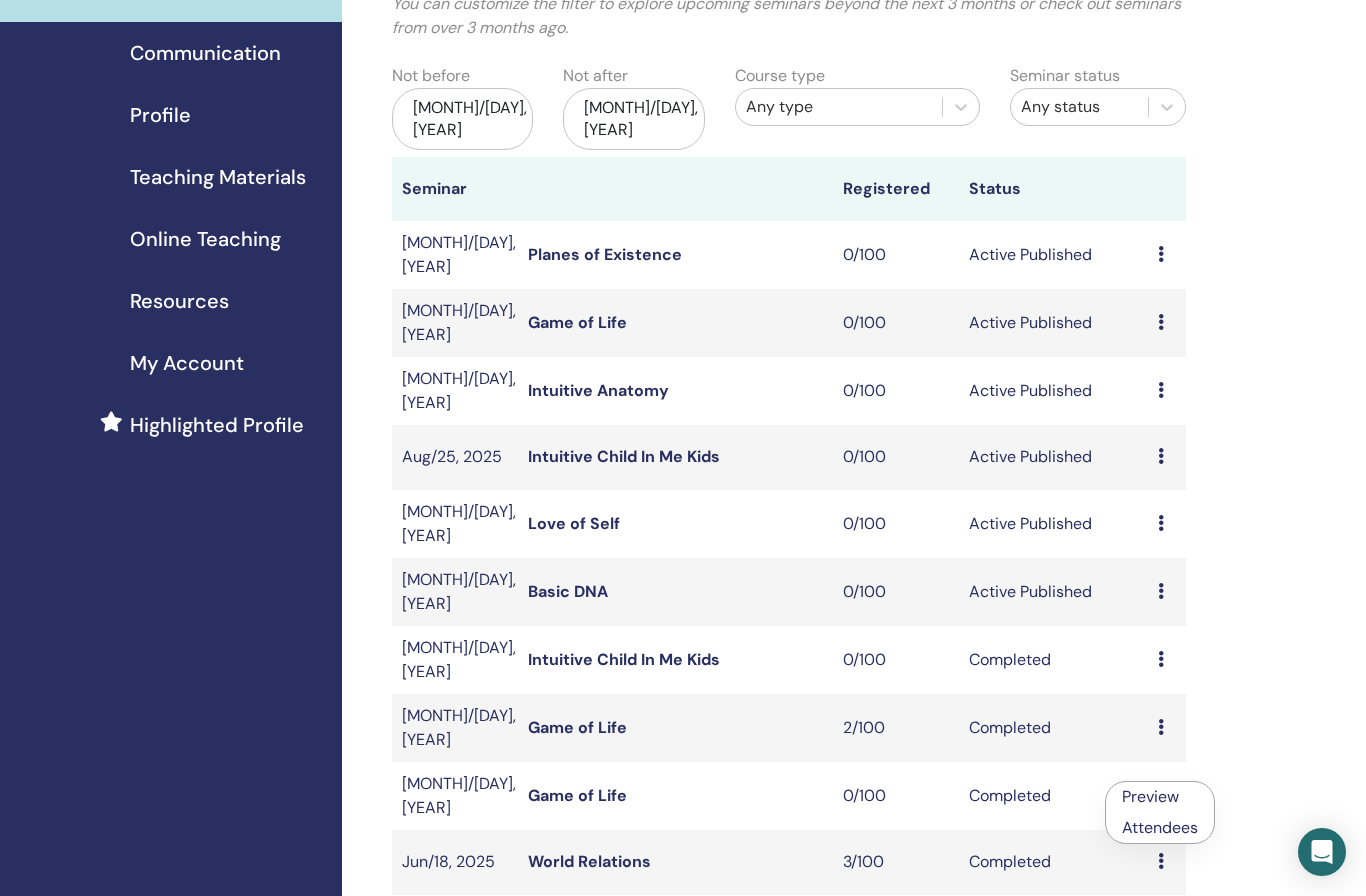 click on "My Seminars You can customize the filter to explore upcoming seminars beyond the next 3 months or check out seminars from over 3 months ago. Not before [MONTH]/[DAY], [YEAR] Not after [MONTH]/[DAY], [YEAR] Course type Any type Seminar status Any status Seminar Registered Status [MONTH]/[DAY], [YEAR] Planes of Existence 0/100 Active Published Preview Edit Attendees Cancel [MONTH]/[DAY], [YEAR] Game of Life 0/100 Active Published Preview Edit Attendees Cancel [MONTH]/[DAY], [YEAR] Intuitive Anatomy 0/100 Active Published Preview Edit Attendees Cancel [MONTH]/[DAY], [YEAR] Intuitive Child In Me Kids 0/100 Active Published Preview Edit Attendees Cancel [MONTH]/[DAY], [YEAR] Love of Self 0/100 Active Published Preview Edit Attendees Cancel [MONTH]/[DAY], [YEAR] Basic DNA 0/100 Active Published Preview Edit Attendees Cancel [MONTH]/[DAY], [YEAR] Intuitive Child In Me Kids 0/100 Completed Preview Attendees [MONTH]/[DAY], [YEAR] Game of Life 2/100 Completed Preview Attendees [MONTH]/[DAY], [YEAR] Game of Life 0/100 Completed Preview Attendees [MONTH]/[DAY], [YEAR] World Relations 3/100 Completed 1 2" at bounding box center (854, 708) 